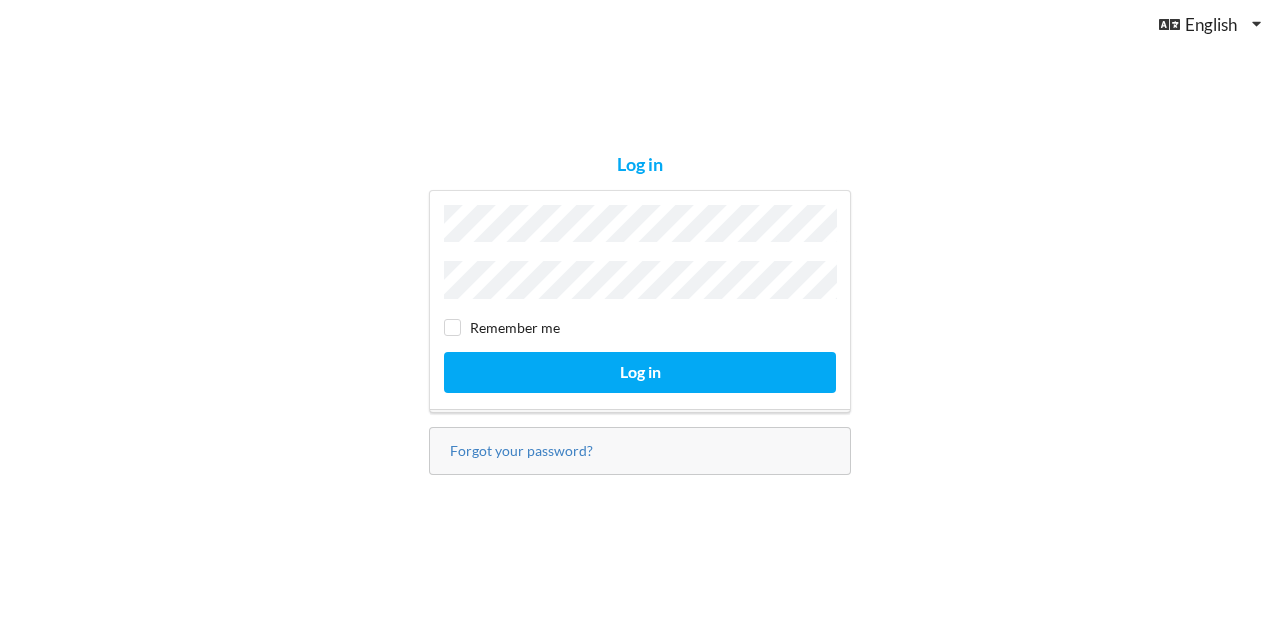 scroll, scrollTop: 0, scrollLeft: 0, axis: both 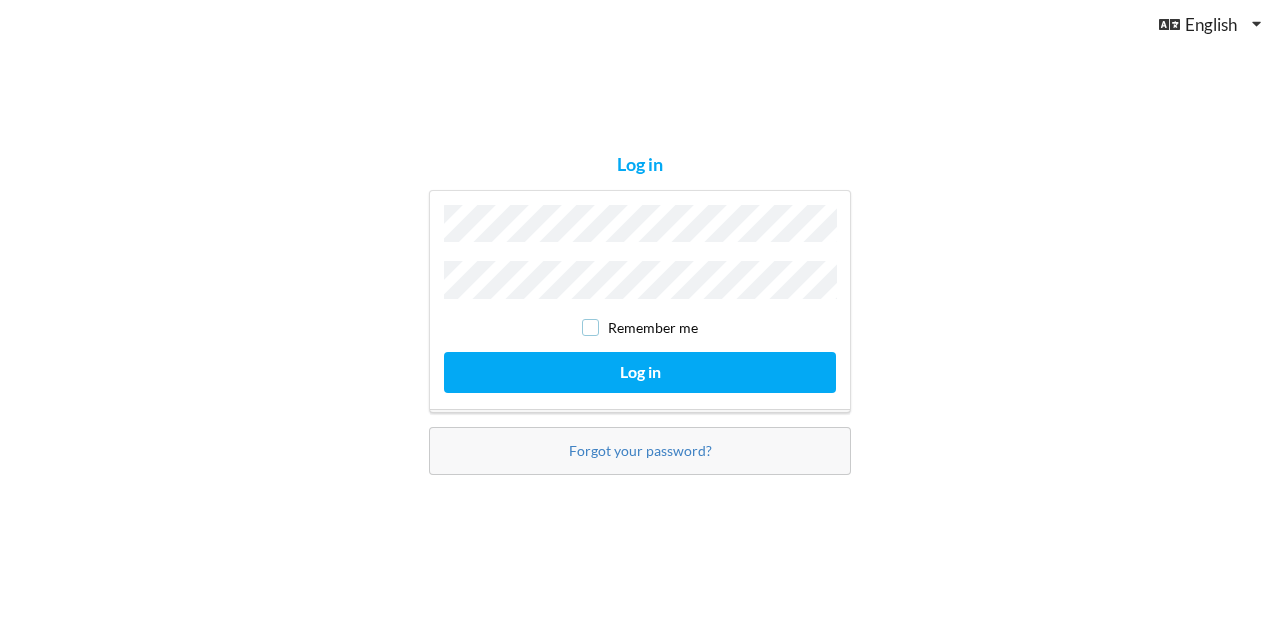 click at bounding box center (590, 327) 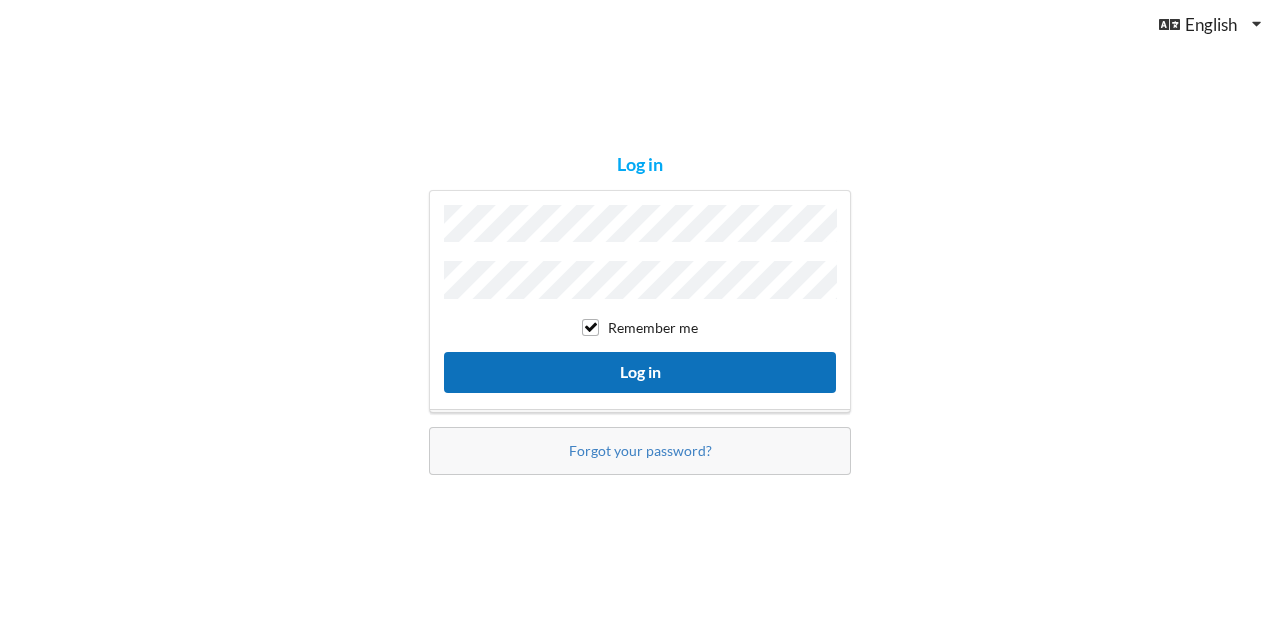 click on "Log in" at bounding box center [640, 372] 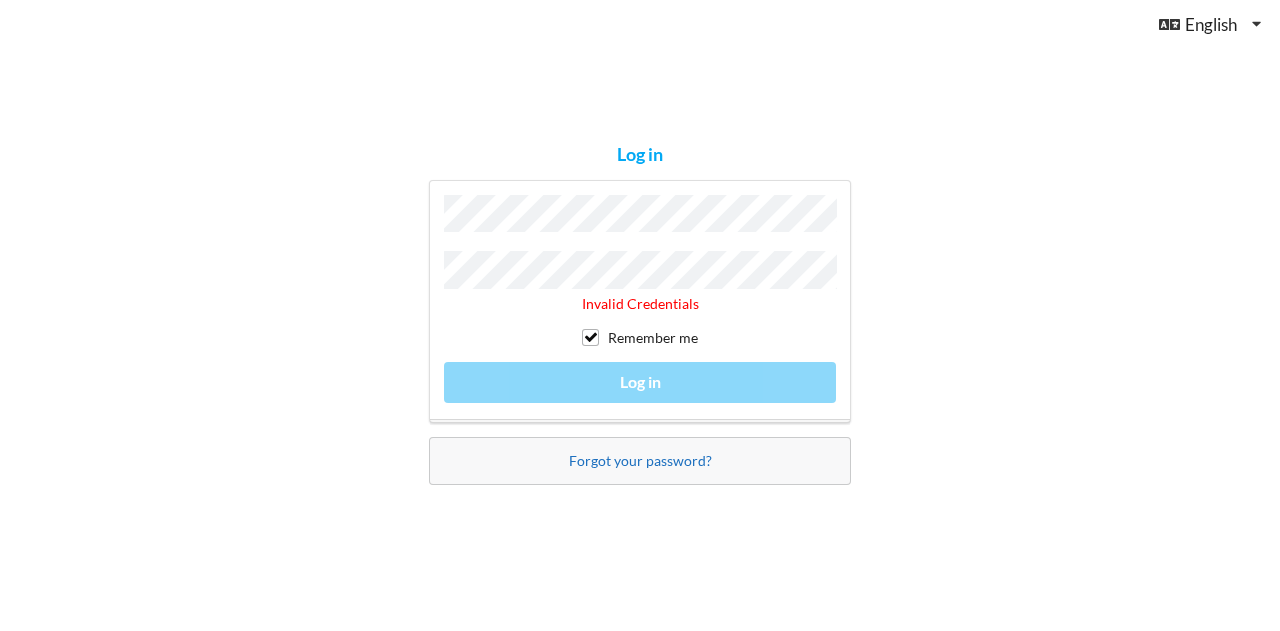 click on "Forgot your password?" at bounding box center [640, 460] 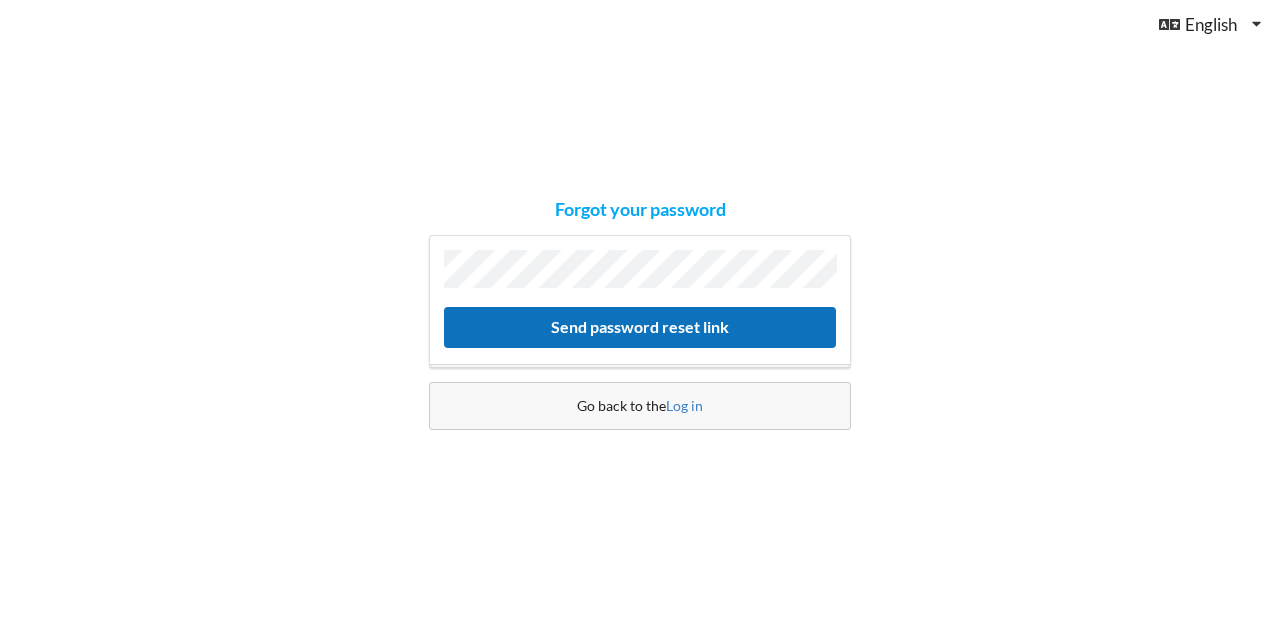 click on "Send password reset link" at bounding box center [640, 327] 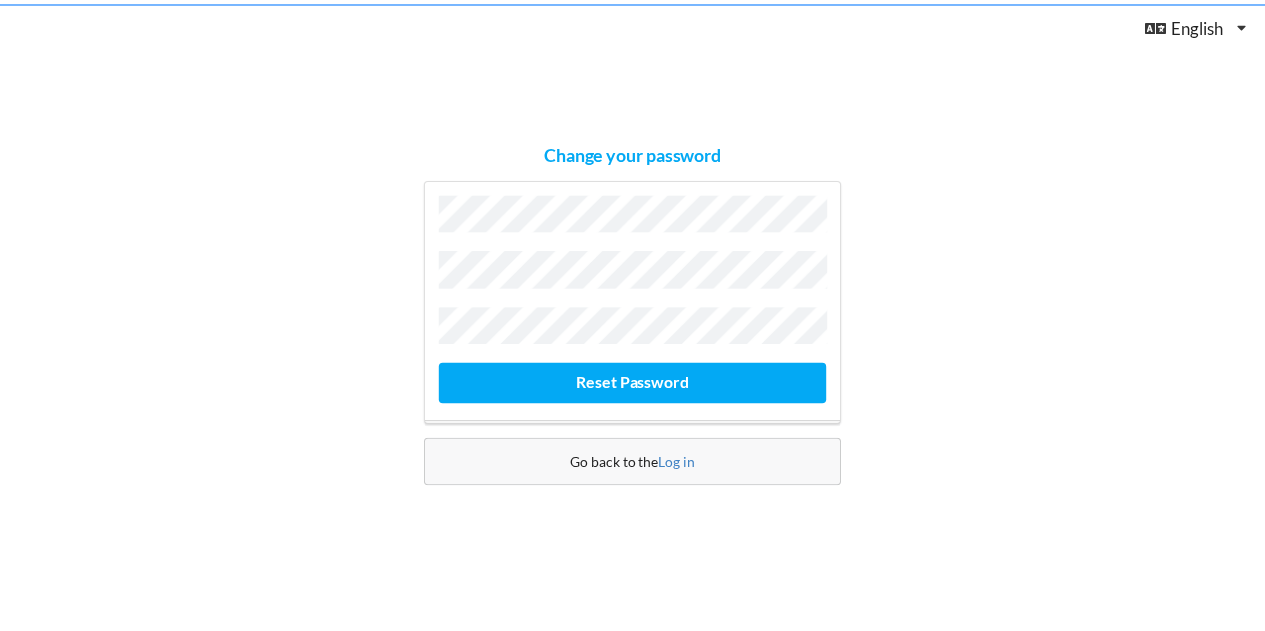 scroll, scrollTop: 0, scrollLeft: 0, axis: both 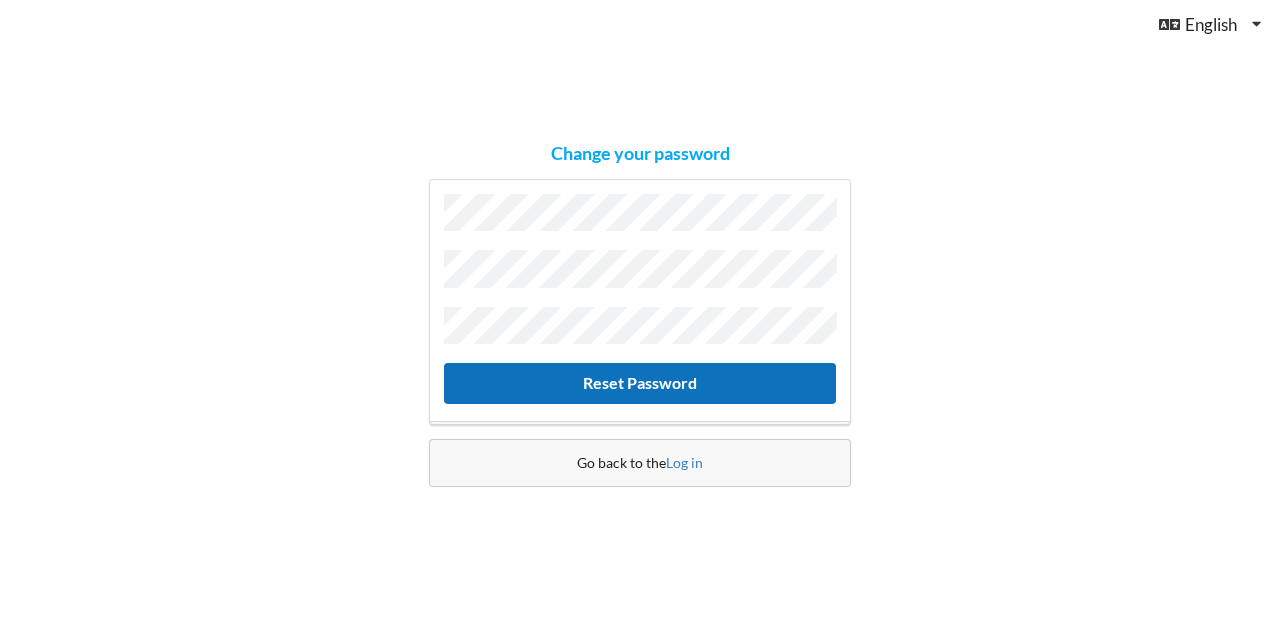 click on "Reset Password" at bounding box center [640, 383] 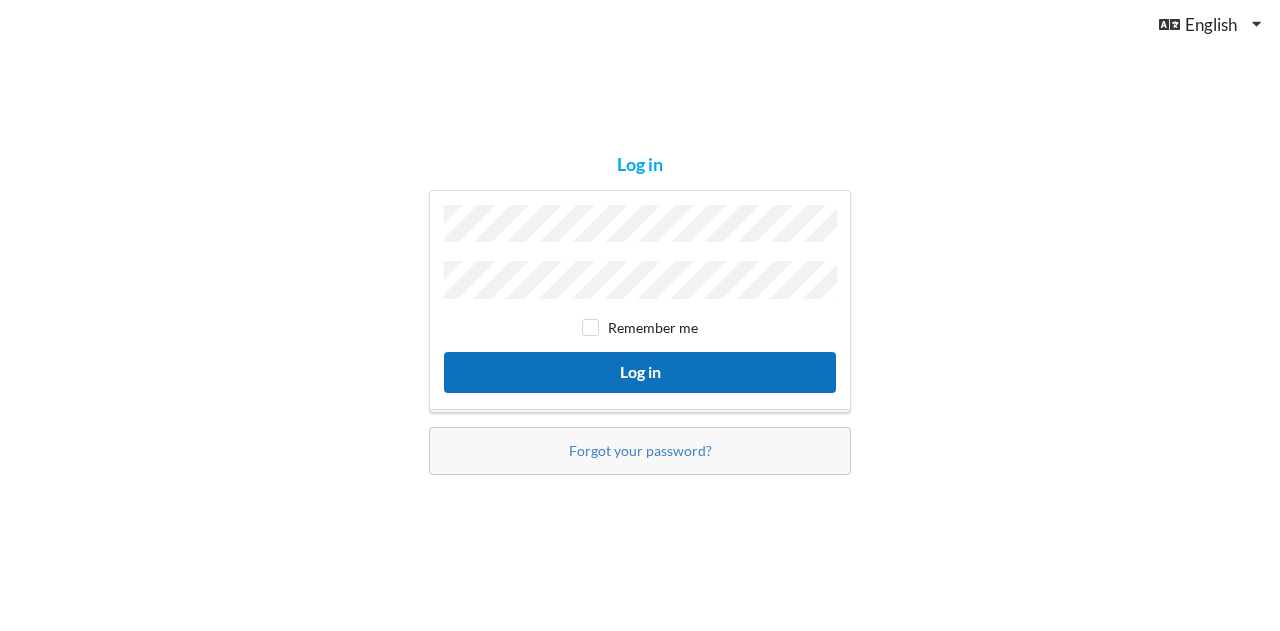 click on "Log in" at bounding box center (640, 372) 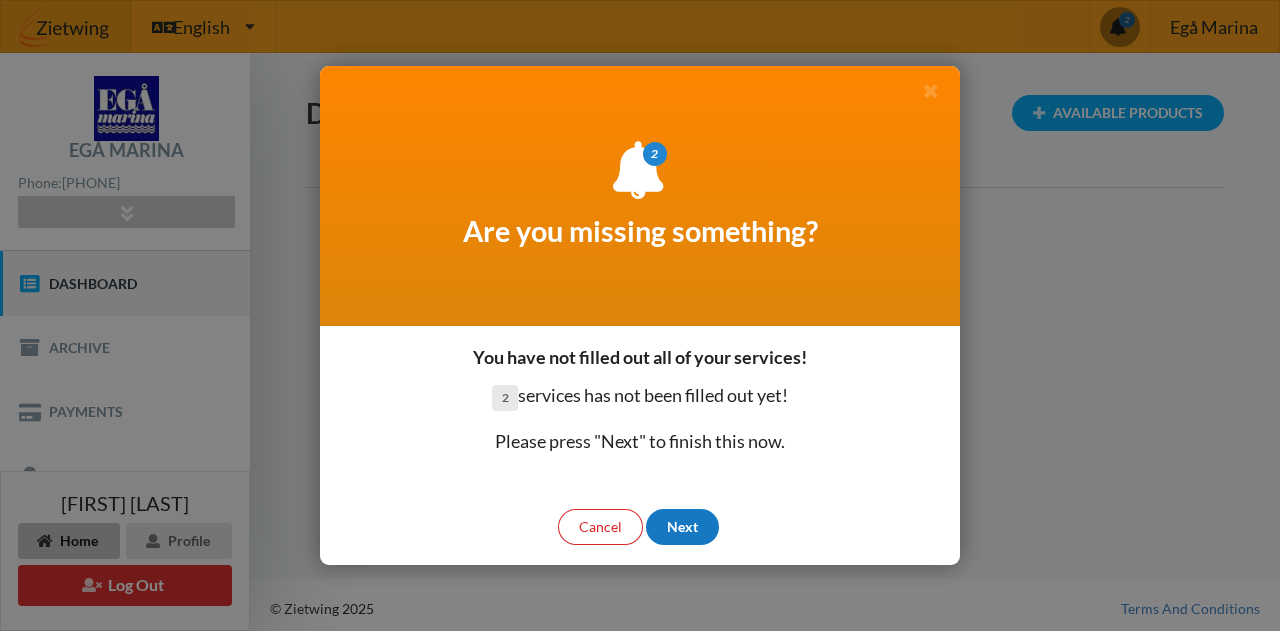 click on "Next" at bounding box center [682, 527] 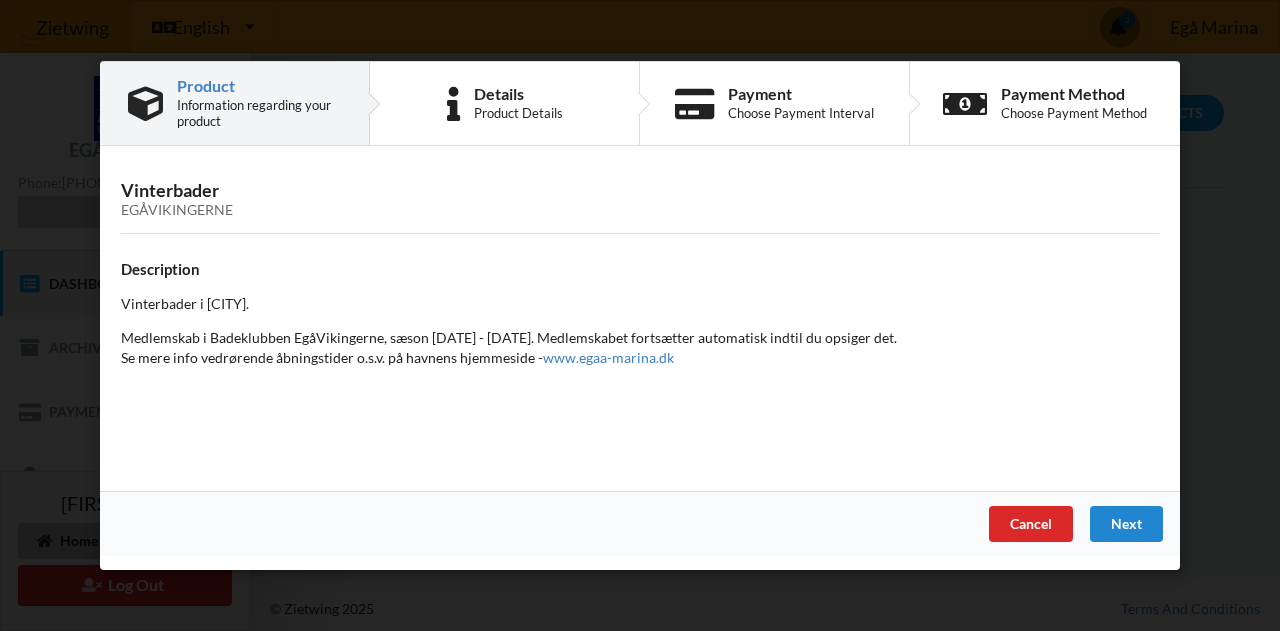 click on "Vinterbader
Egåvikingerne" at bounding box center [640, 199] 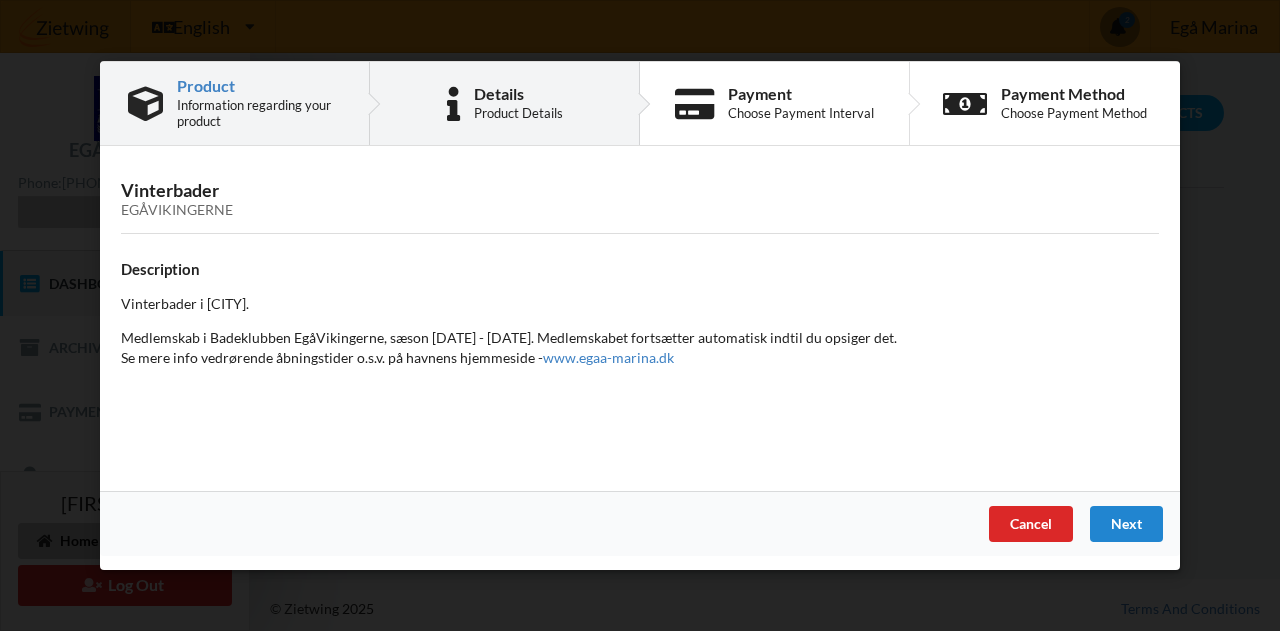 click on "Product Details" at bounding box center (518, 113) 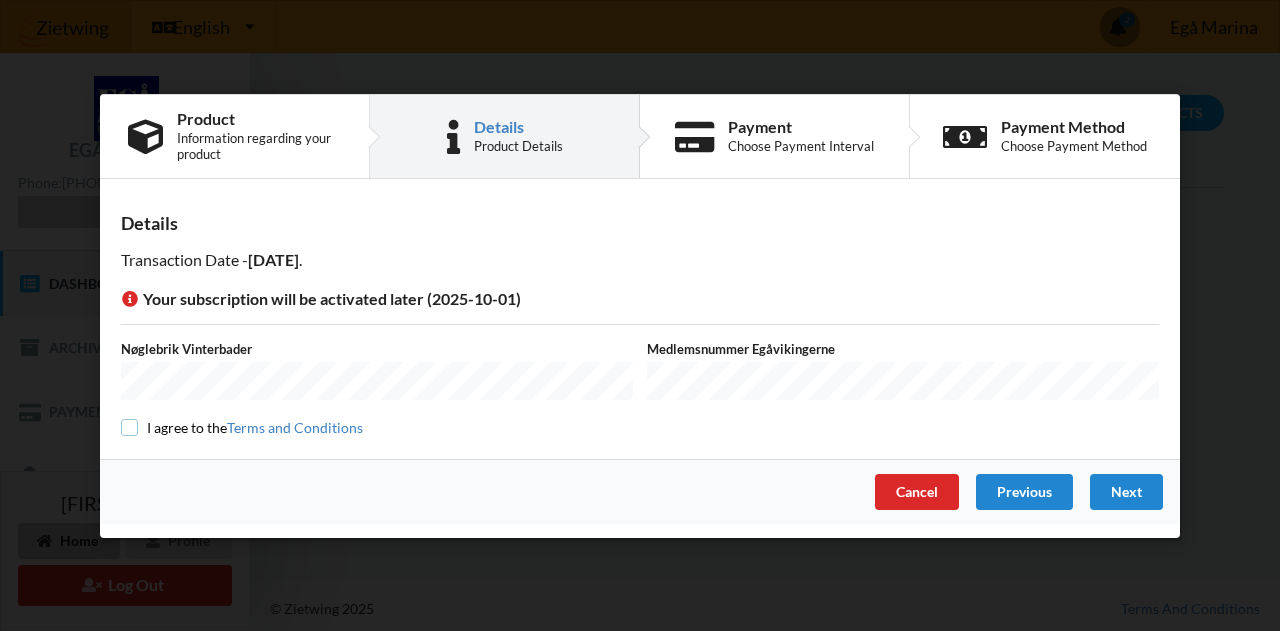 click at bounding box center [129, 427] 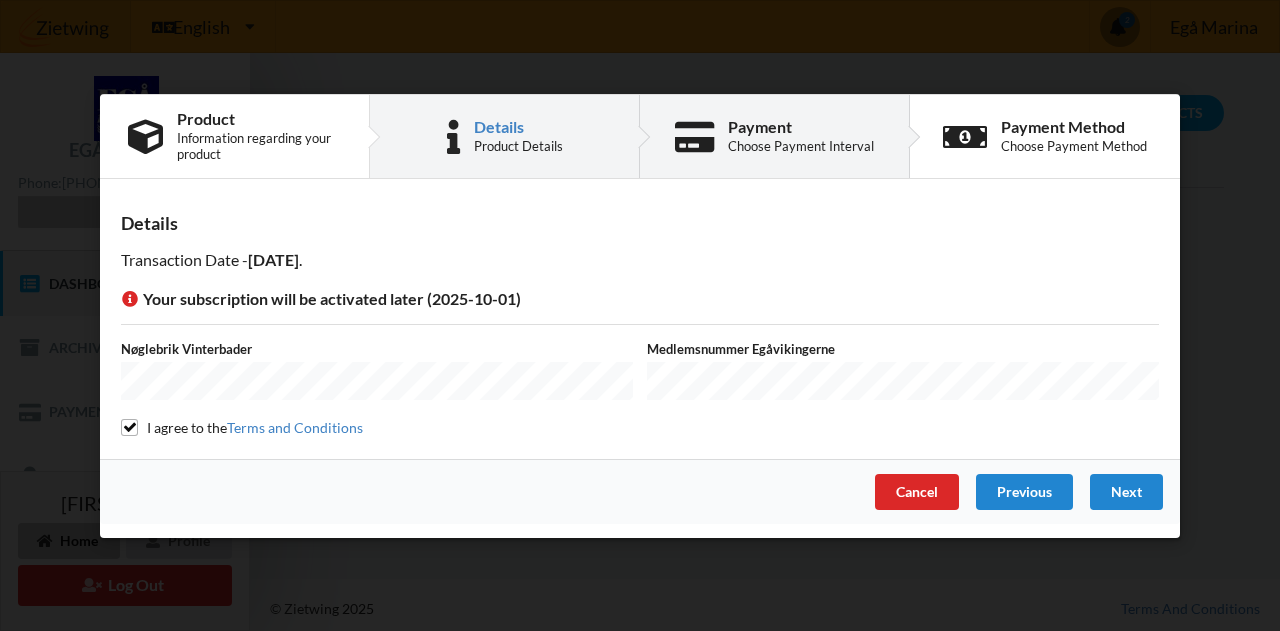 click on "Choose Payment Interval" at bounding box center [801, 146] 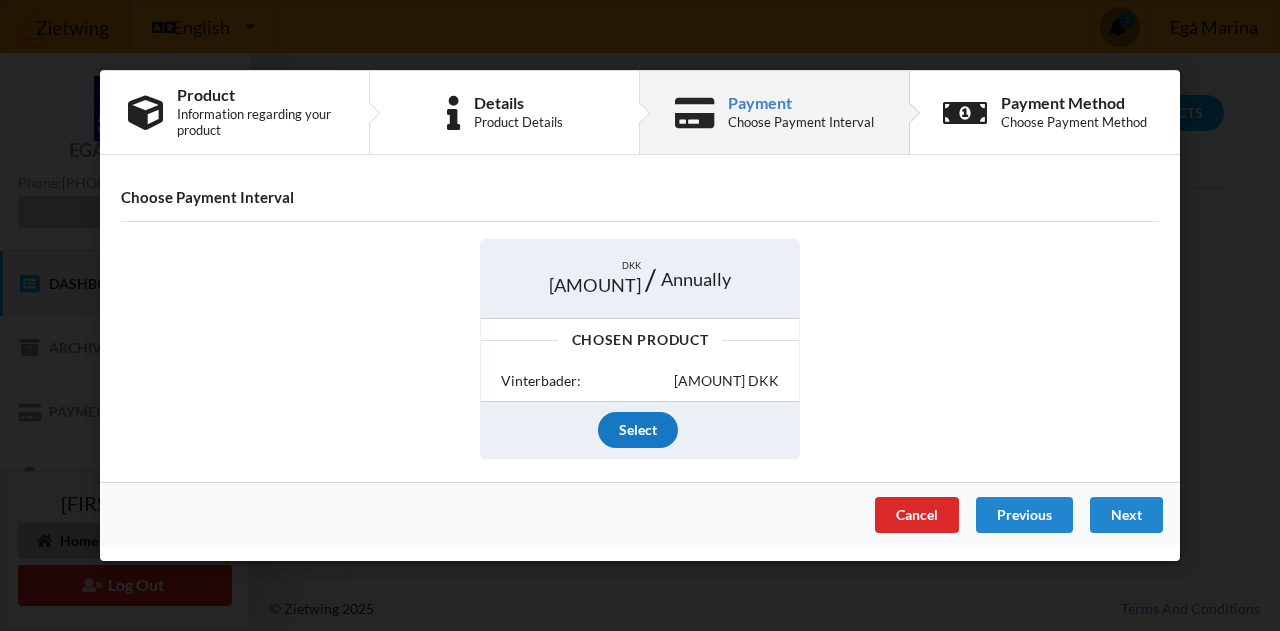 click on "Select" at bounding box center [638, 430] 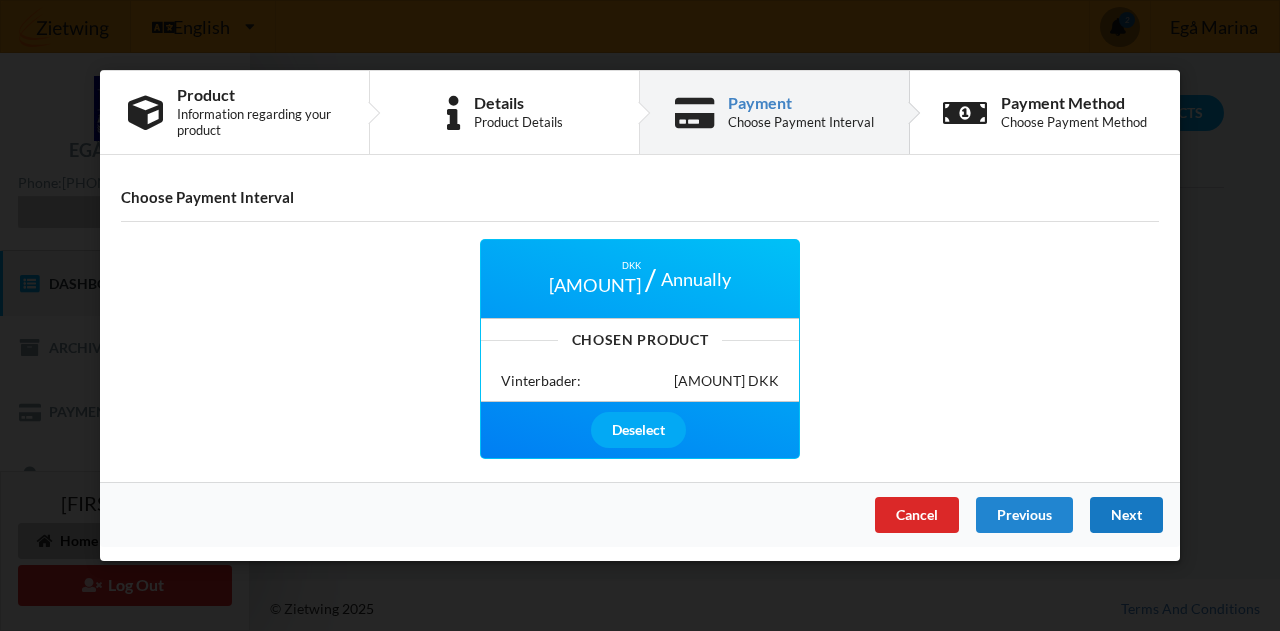 click on "Next" at bounding box center (1126, 515) 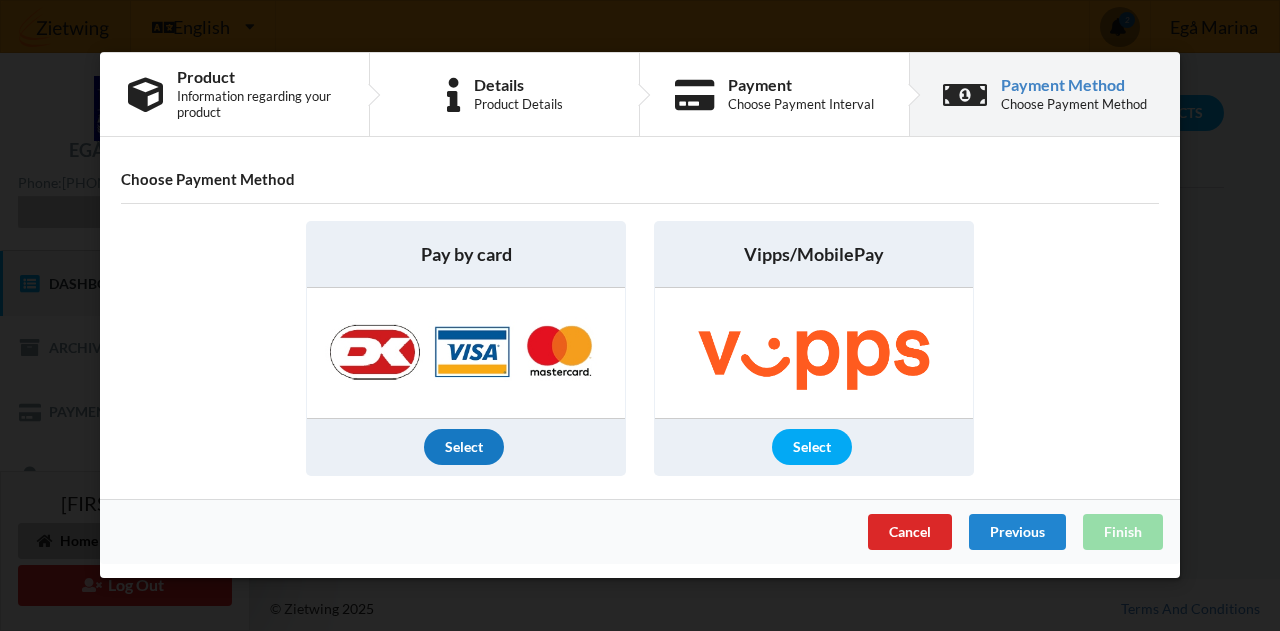 click on "Select" at bounding box center [464, 448] 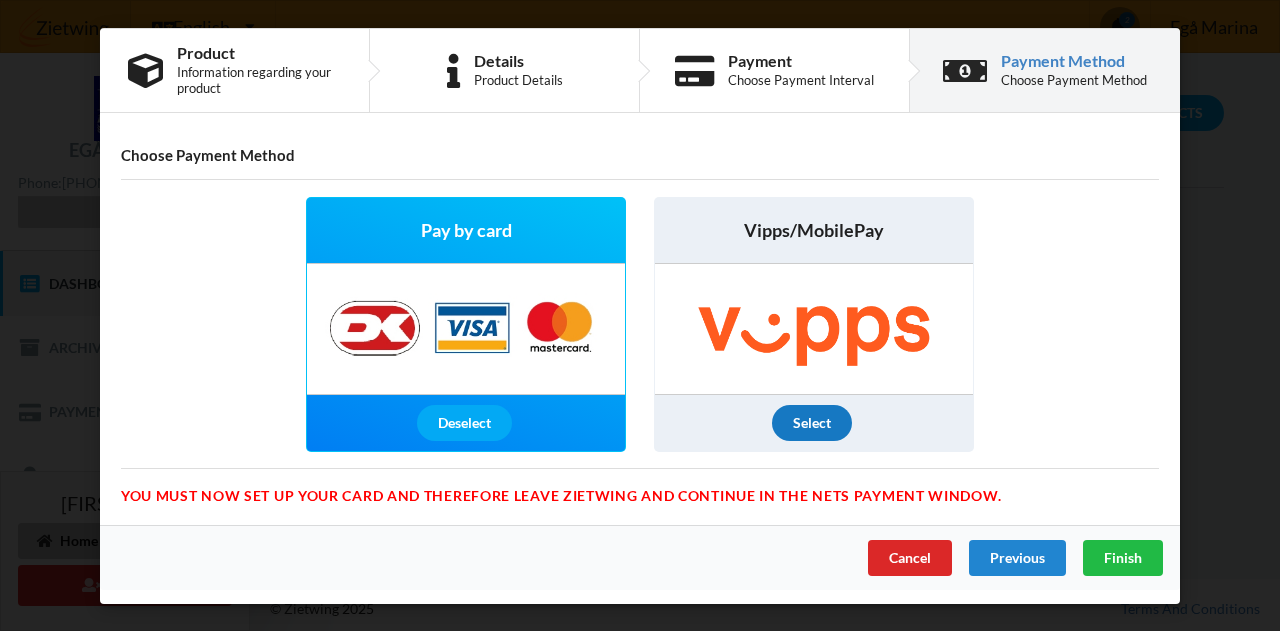 click on "Select" at bounding box center (464, 423) 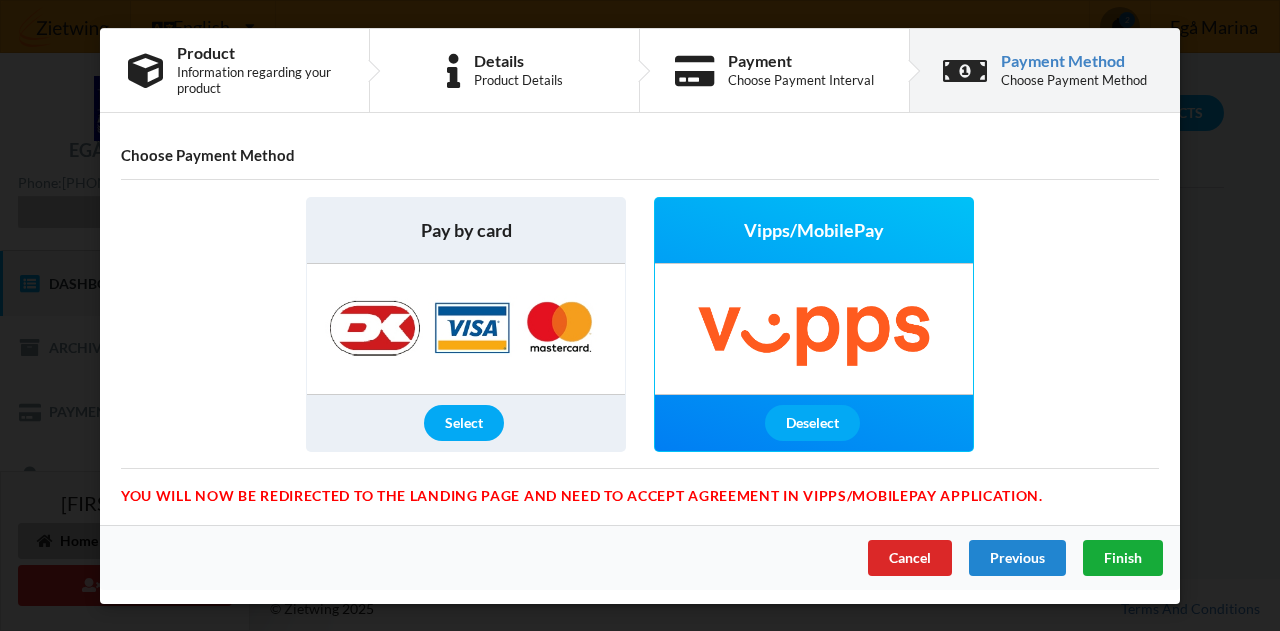 click on "Finish" at bounding box center (1123, 557) 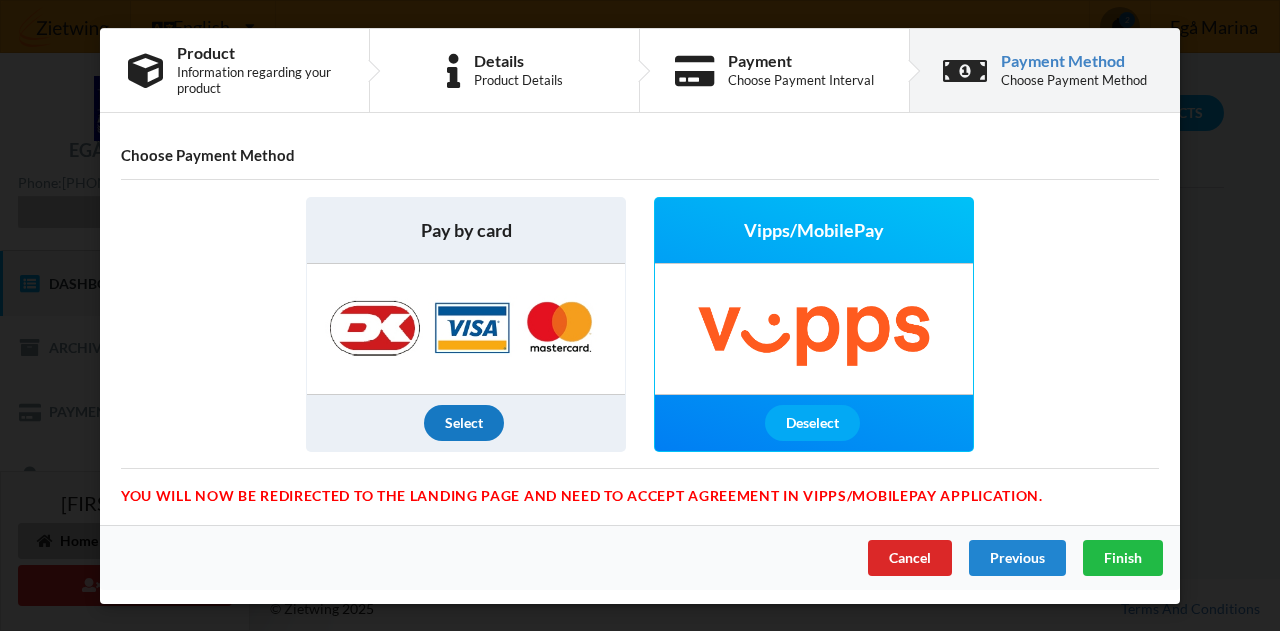 click on "Select" at bounding box center [464, 423] 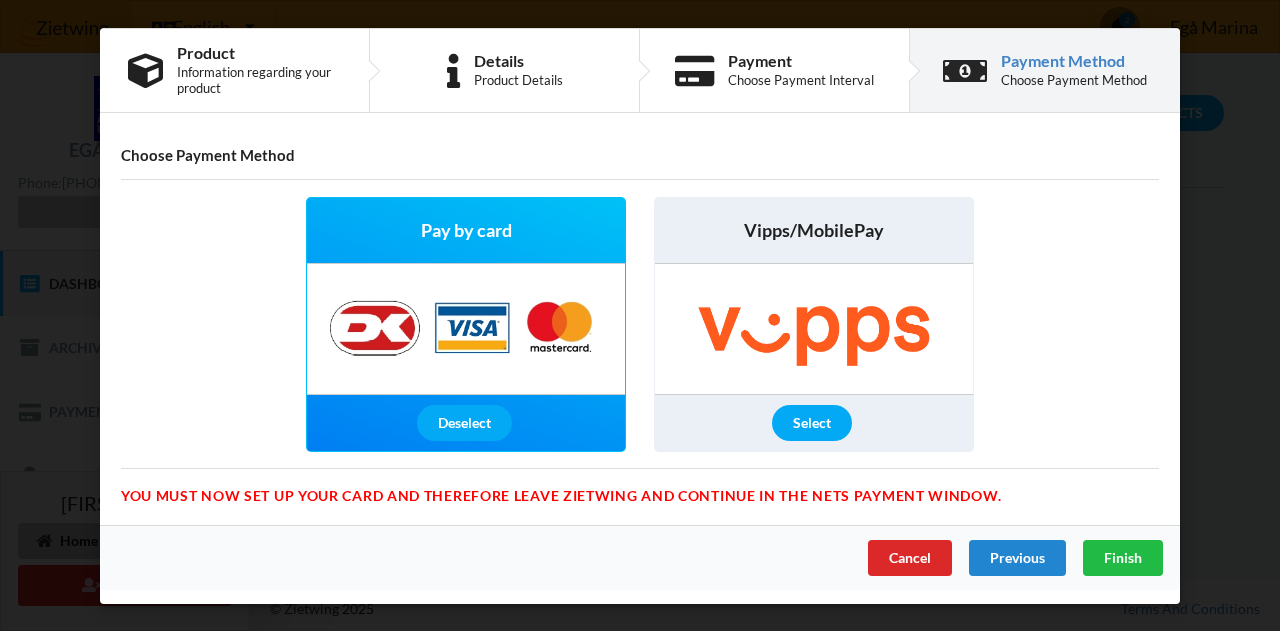 click on "Cancel Previous Finish" at bounding box center [640, 557] 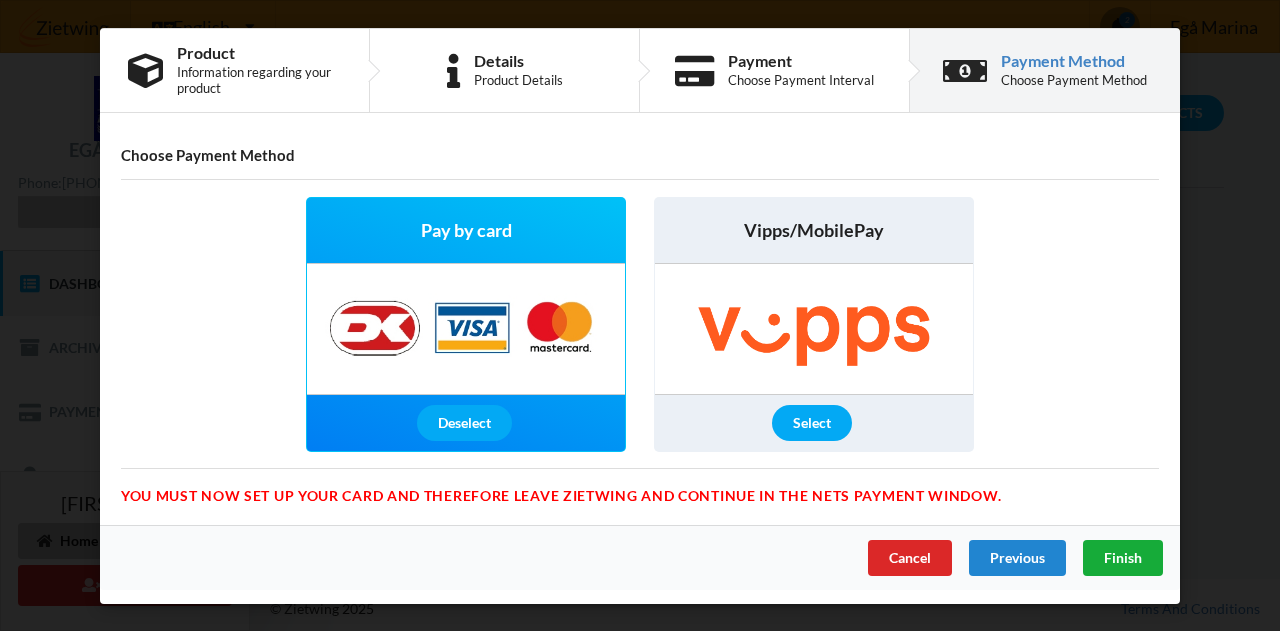 click on "Finish" at bounding box center [1123, 557] 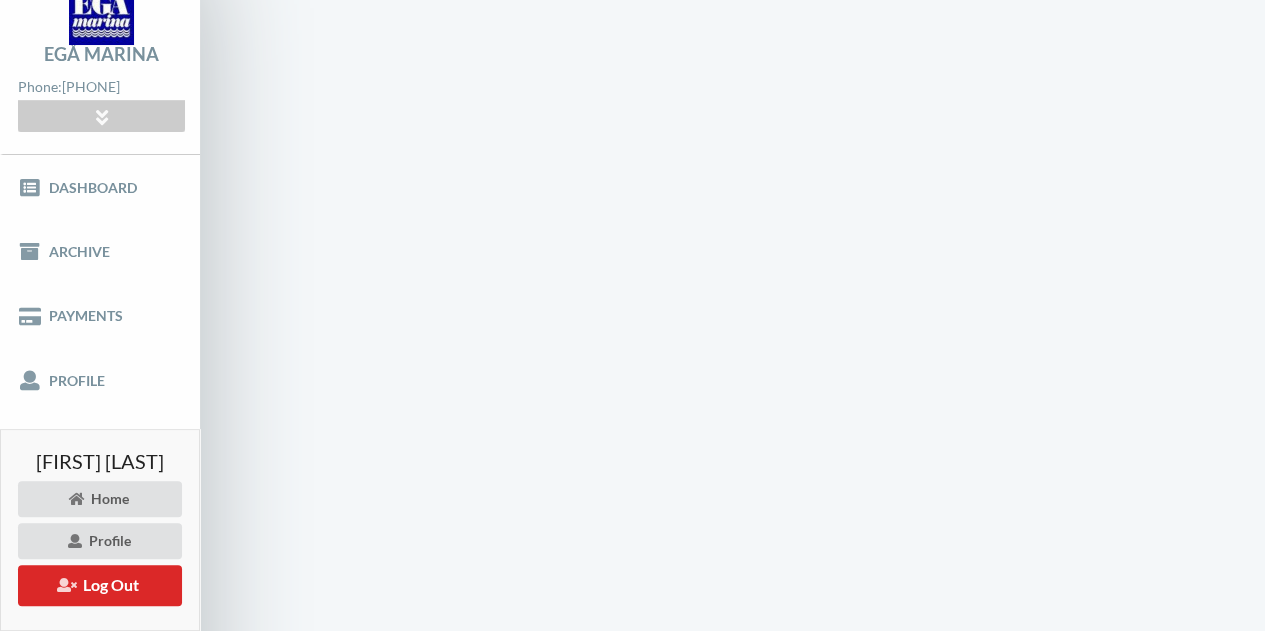 scroll, scrollTop: 93, scrollLeft: 0, axis: vertical 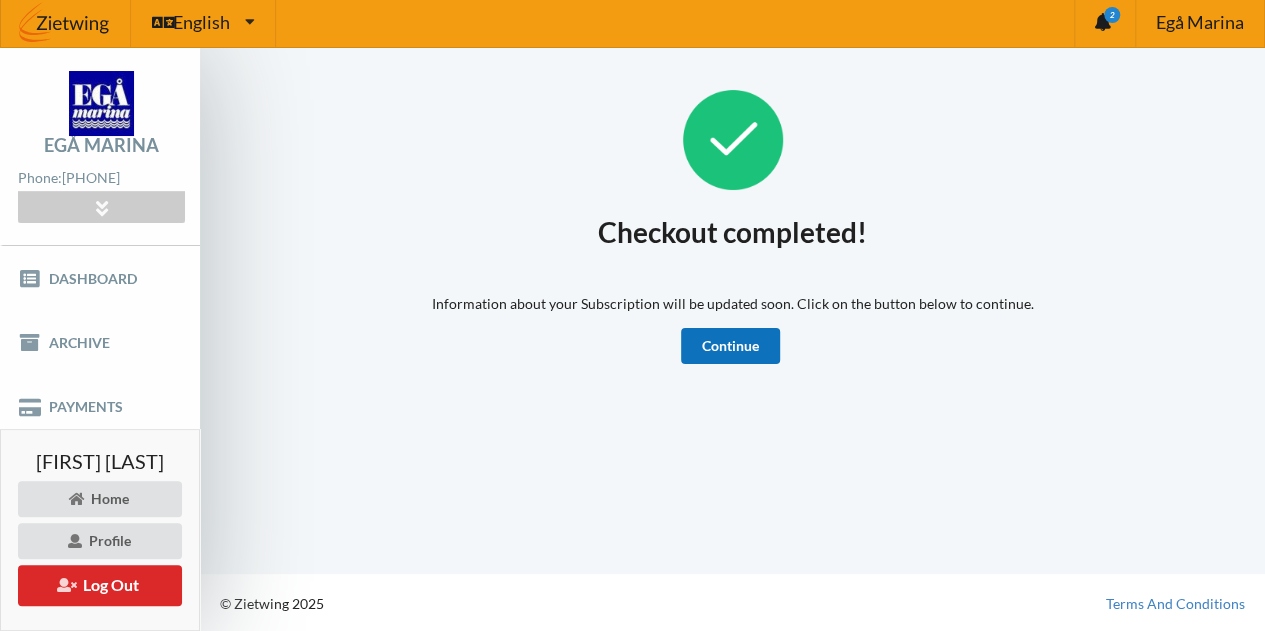 click on "Continue" at bounding box center [730, 346] 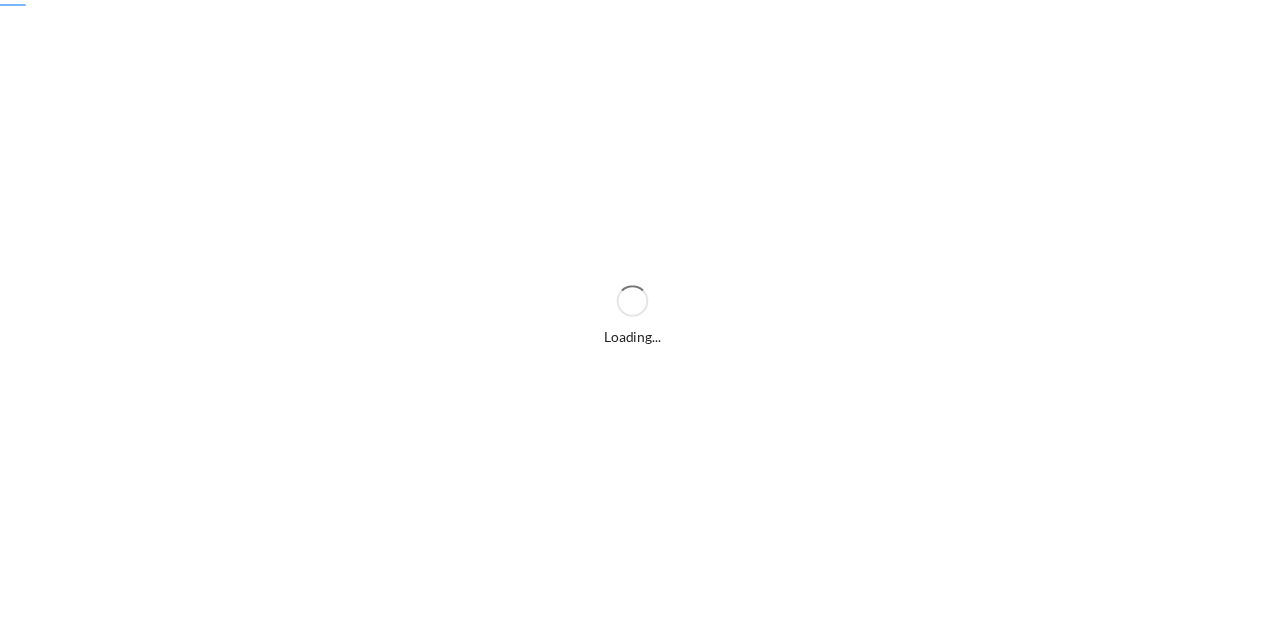 scroll, scrollTop: 0, scrollLeft: 0, axis: both 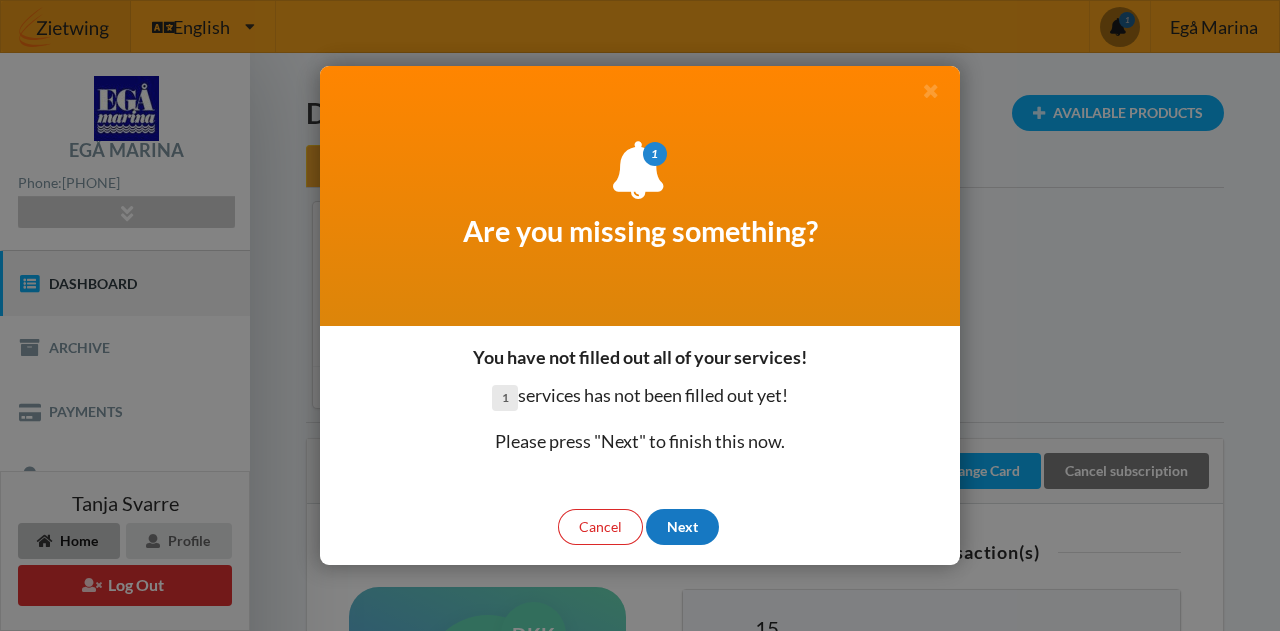 click on "Next" at bounding box center (682, 527) 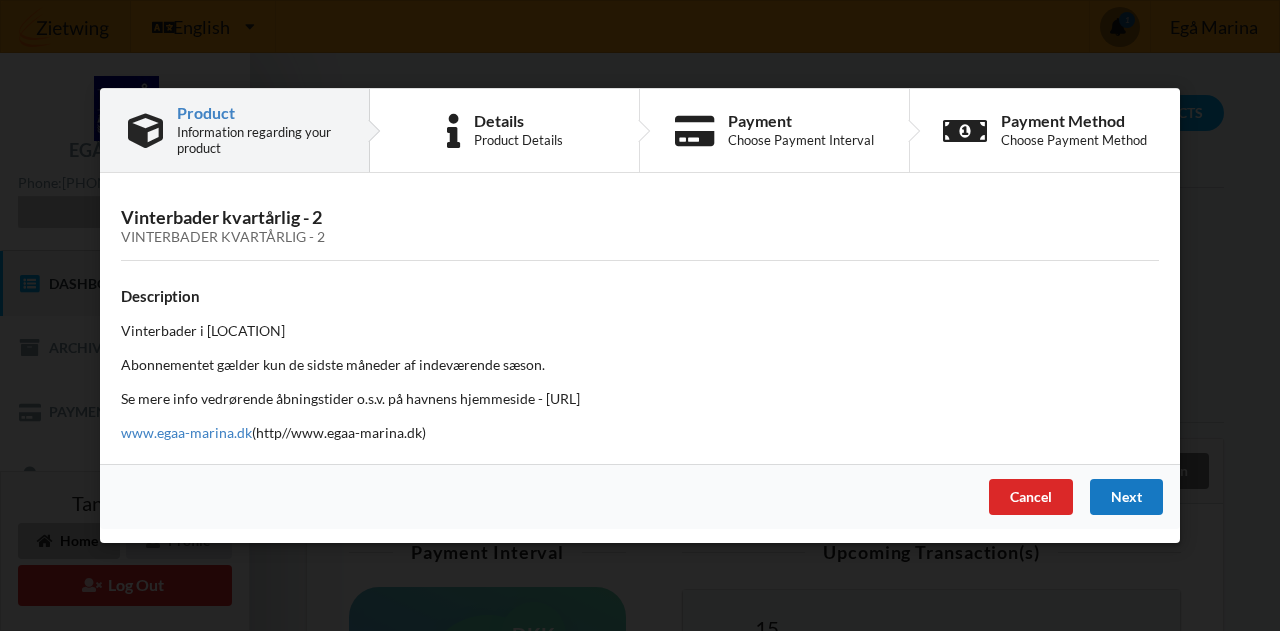 click on "Next" at bounding box center [1126, 497] 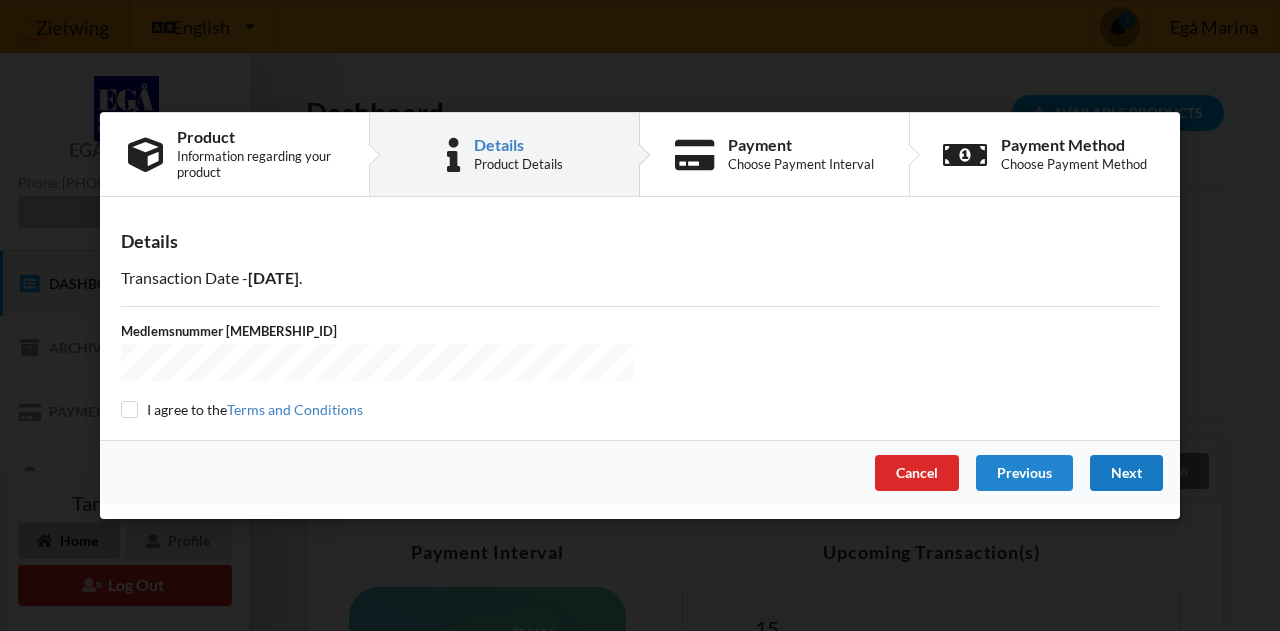 click on "Next" at bounding box center (1126, 473) 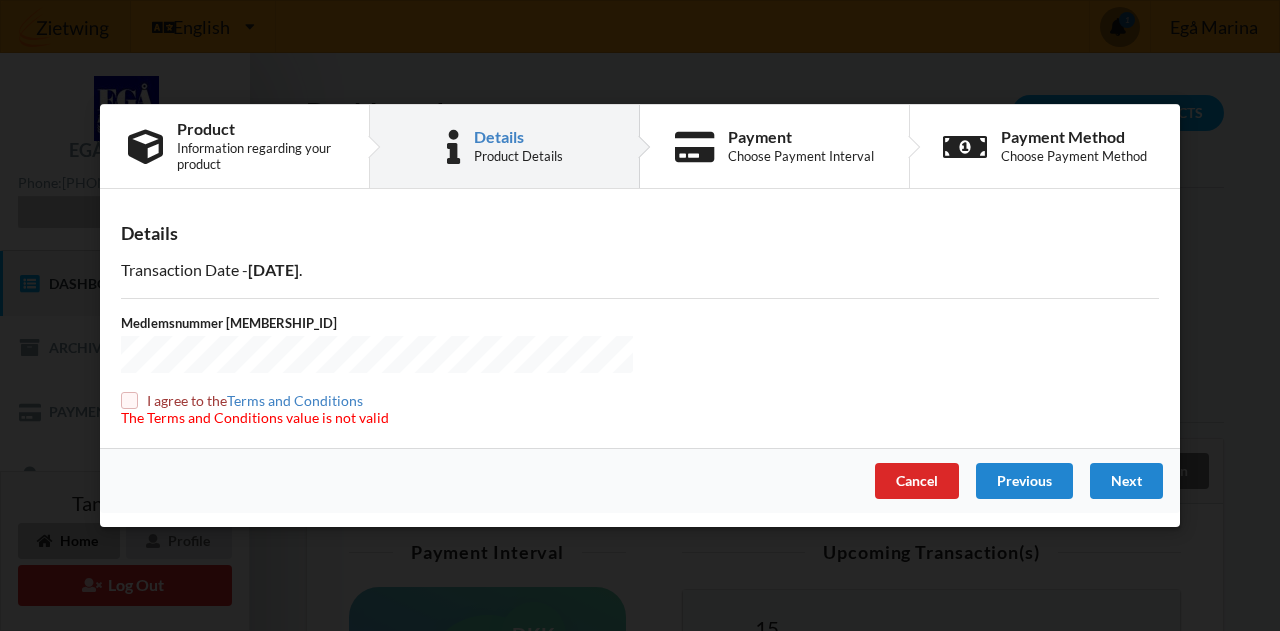 click at bounding box center (129, 400) 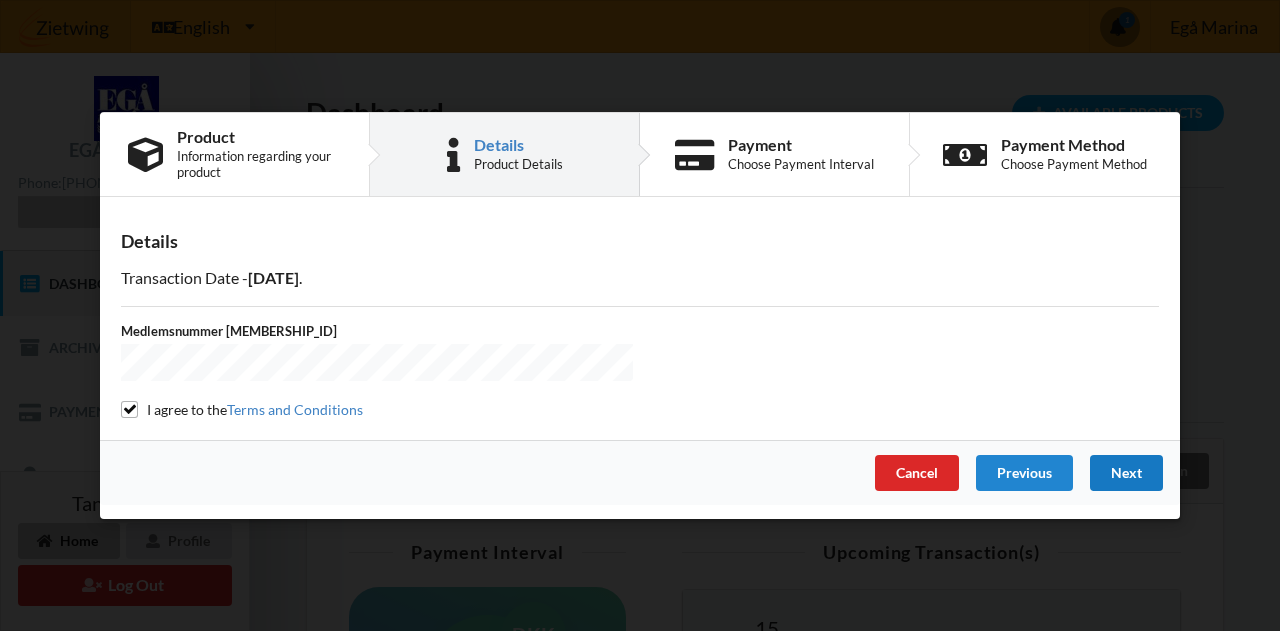 click on "Next" at bounding box center (1126, 473) 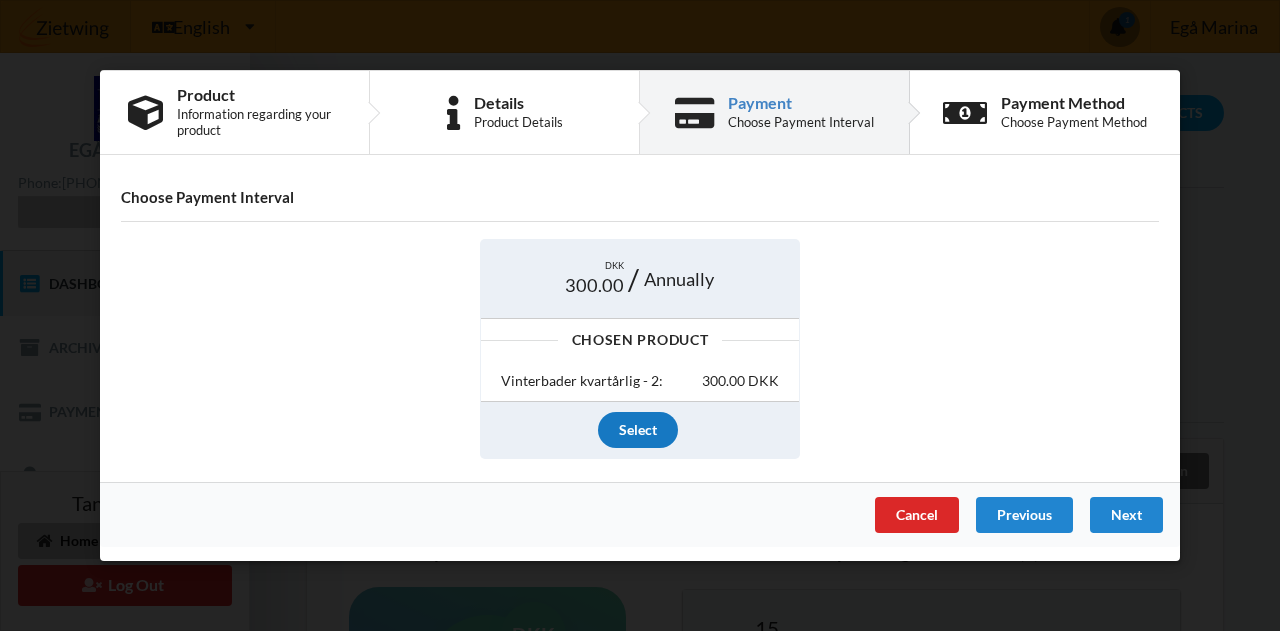 click on "Select" at bounding box center [638, 430] 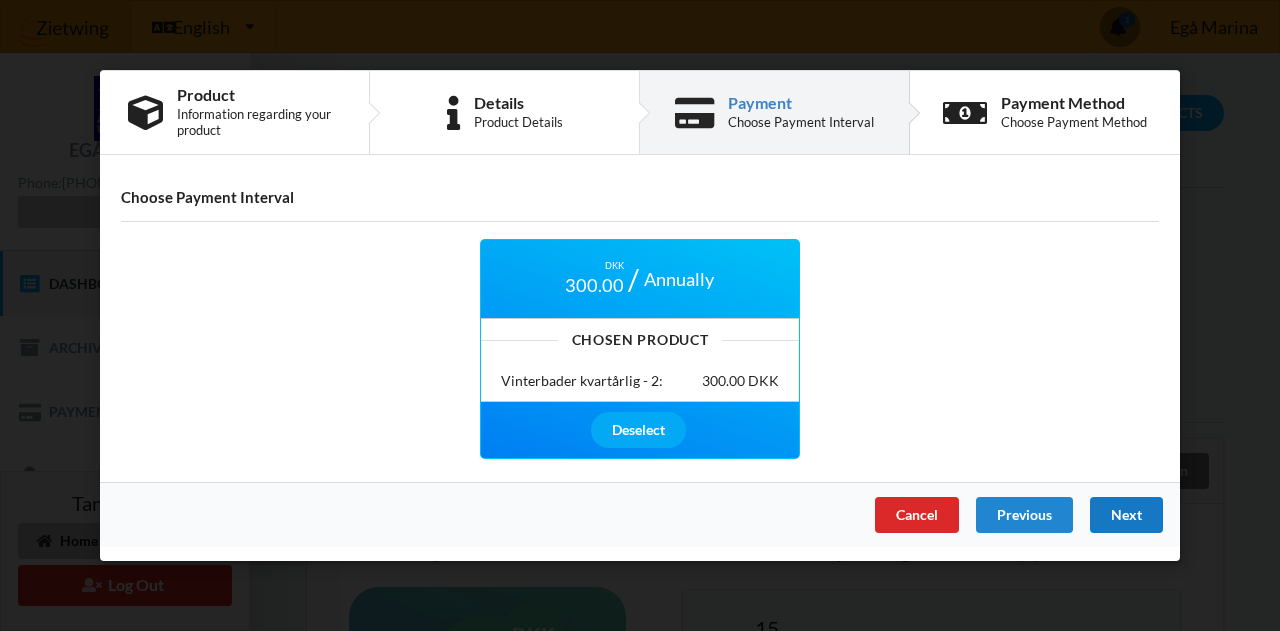 click on "Next" at bounding box center [1126, 515] 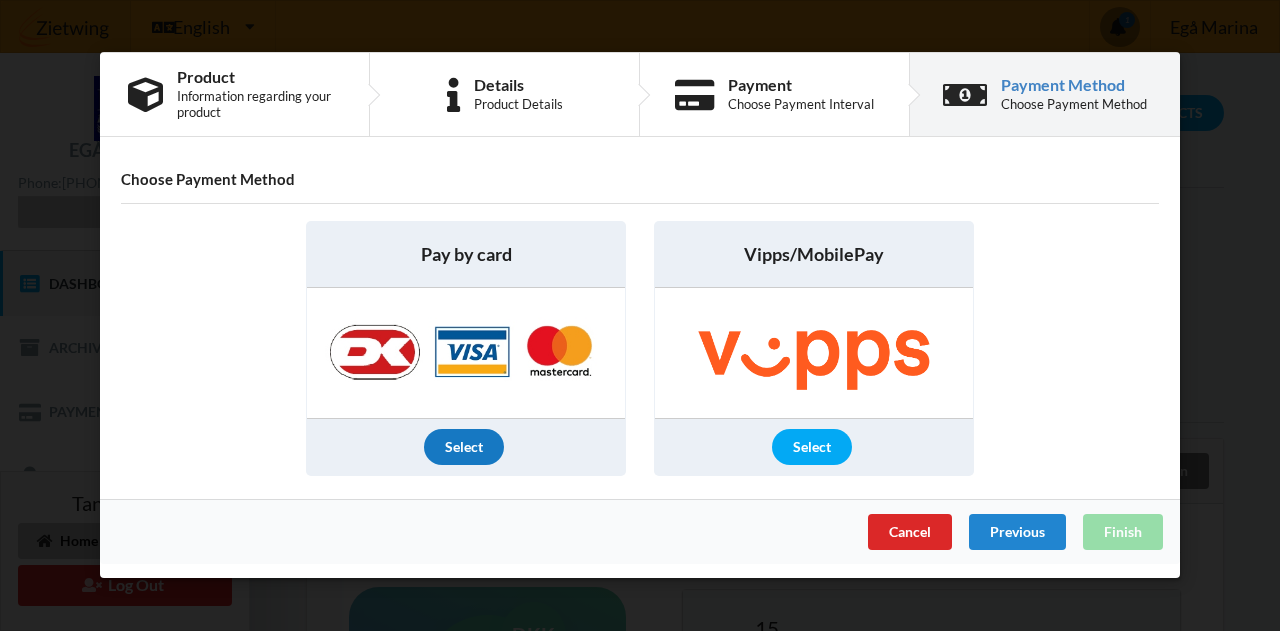 click on "Select" at bounding box center (464, 448) 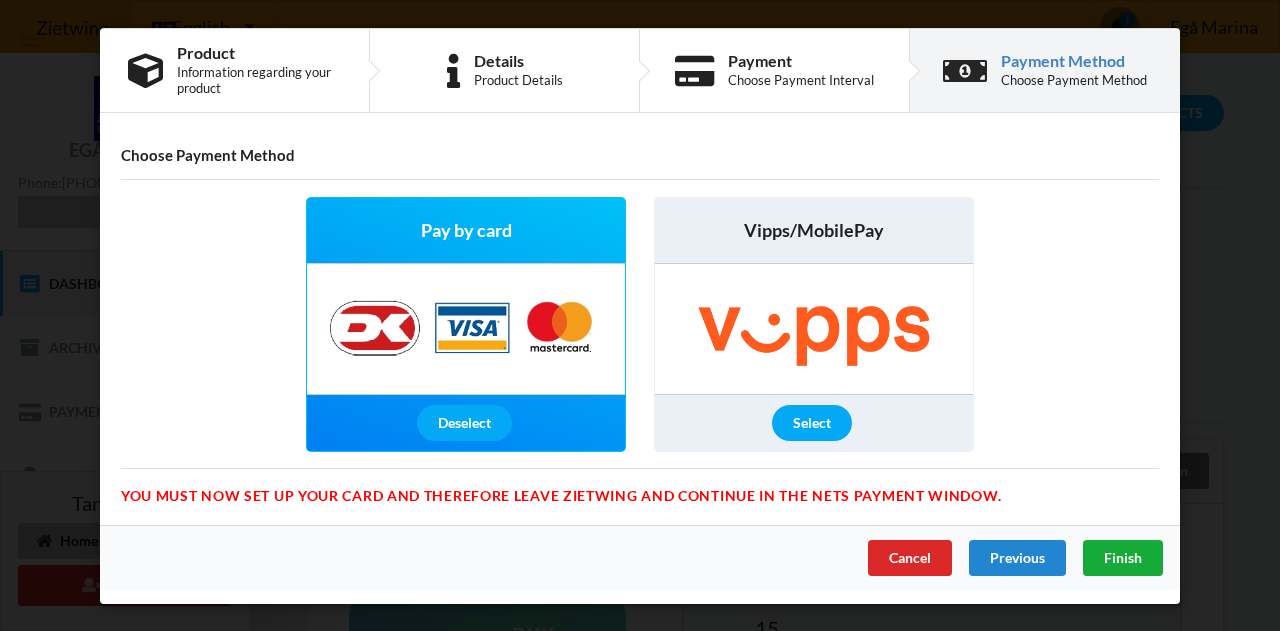 click on "Finish" at bounding box center [1123, 557] 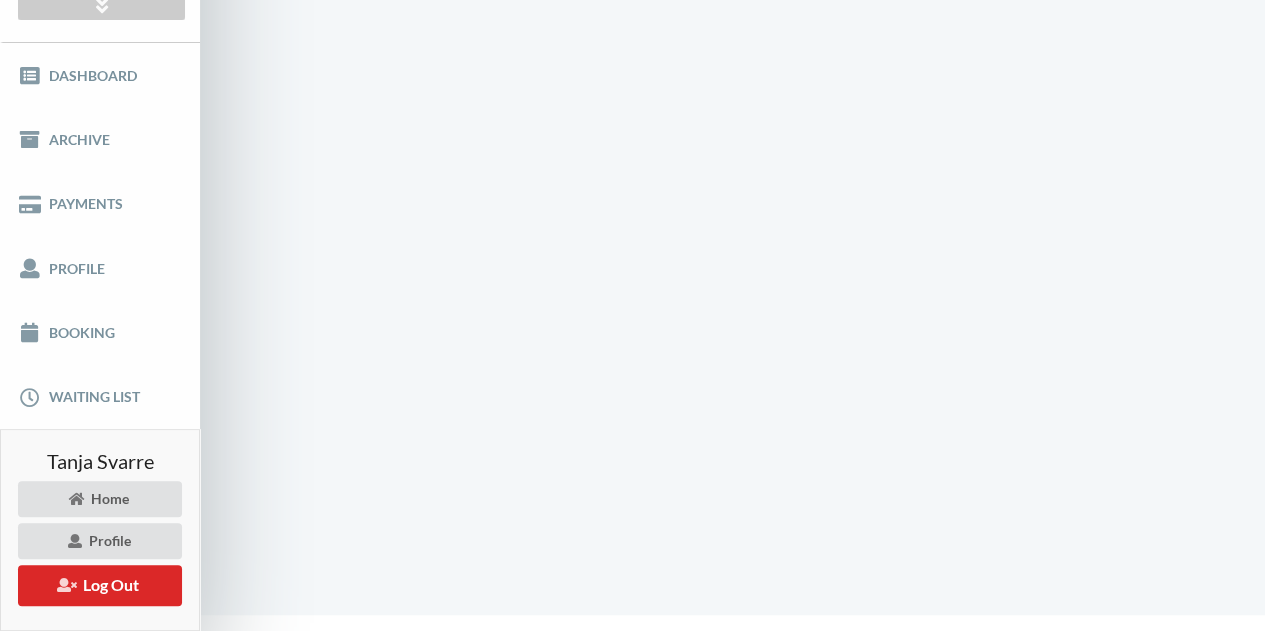 scroll, scrollTop: 93, scrollLeft: 0, axis: vertical 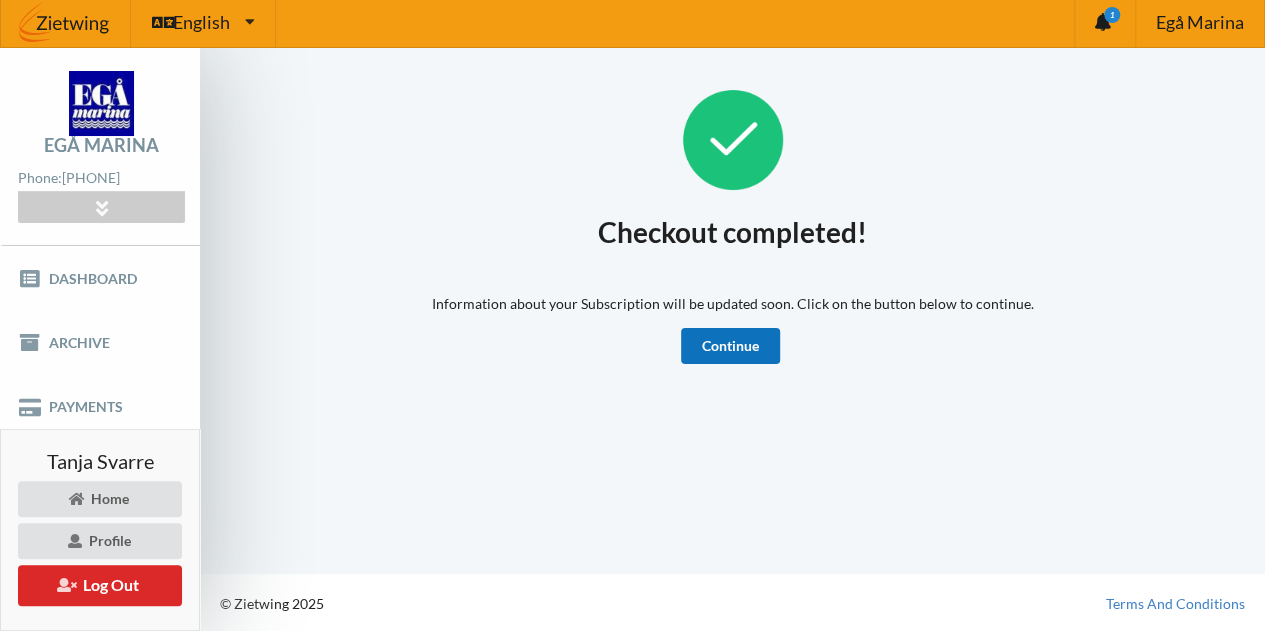click on "Continue" at bounding box center (730, 346) 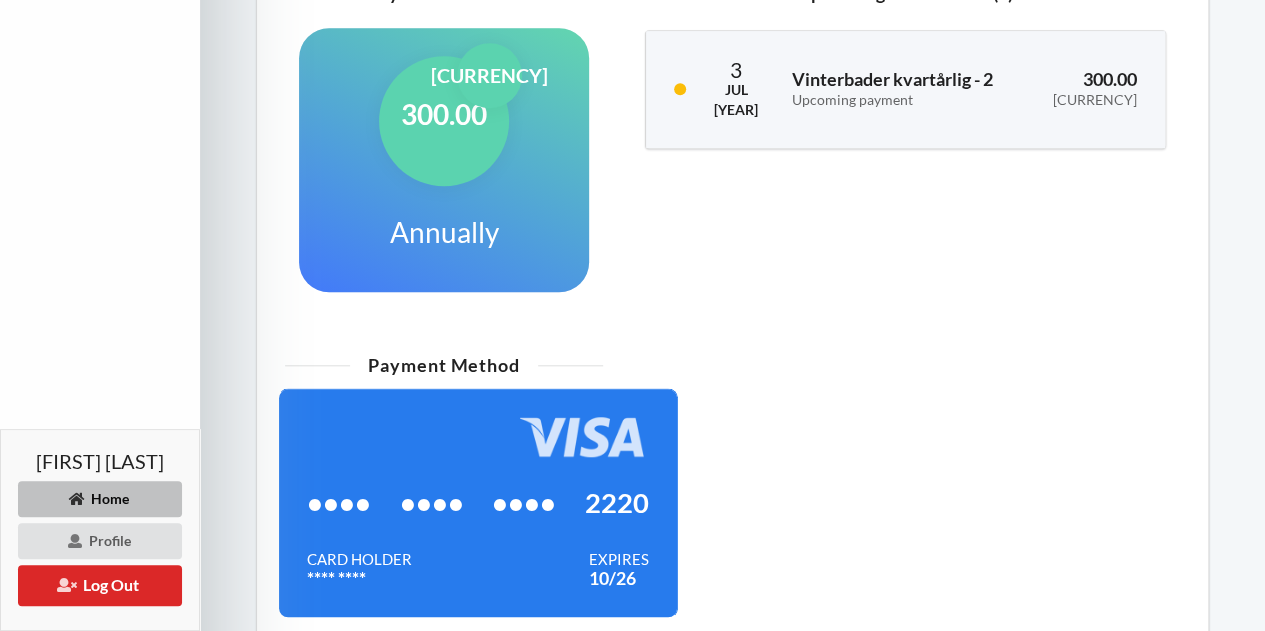 scroll, scrollTop: 706, scrollLeft: 0, axis: vertical 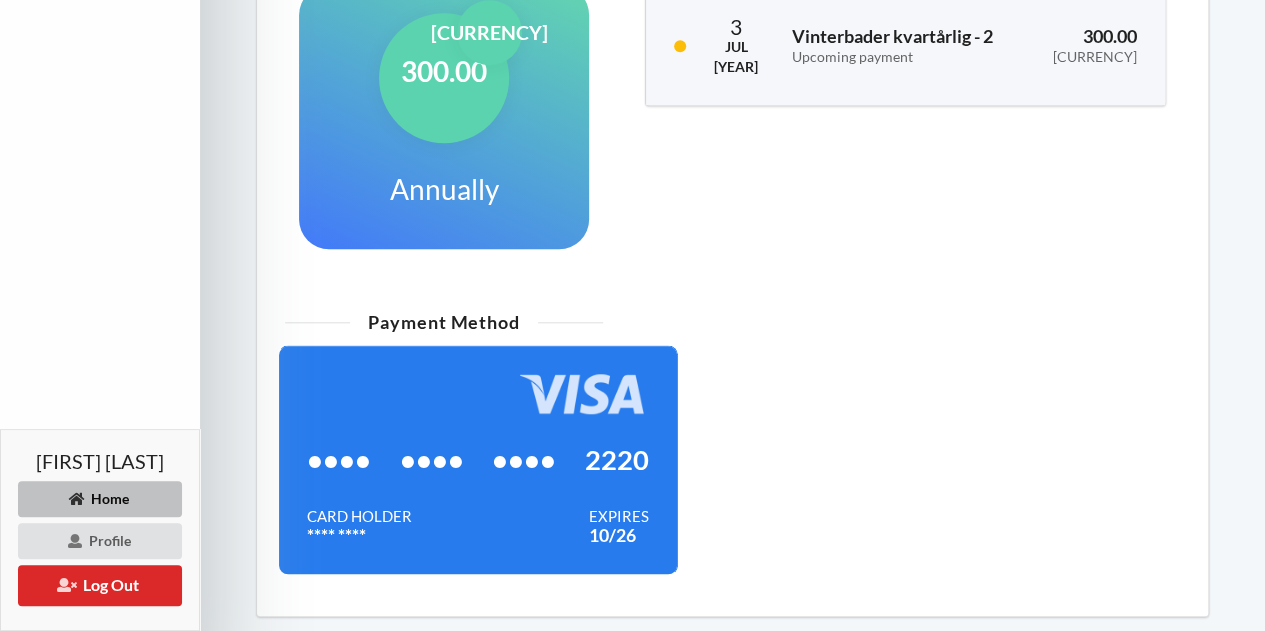 click on "Home" at bounding box center (100, 499) 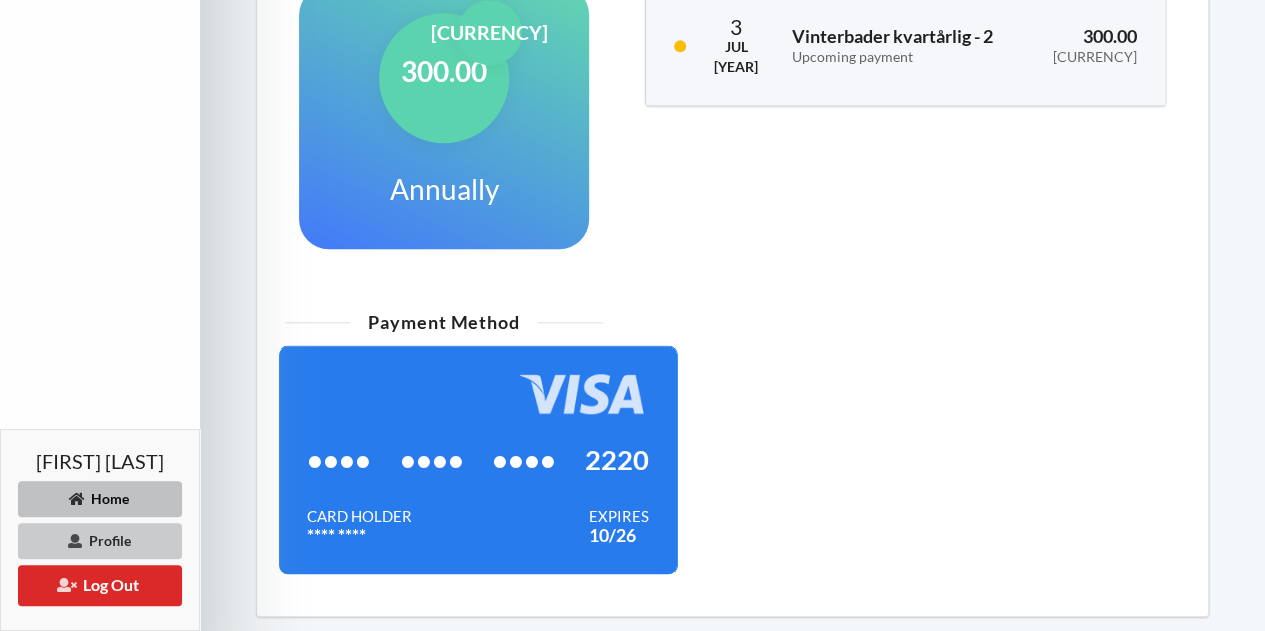 click on "Profile" at bounding box center [100, 541] 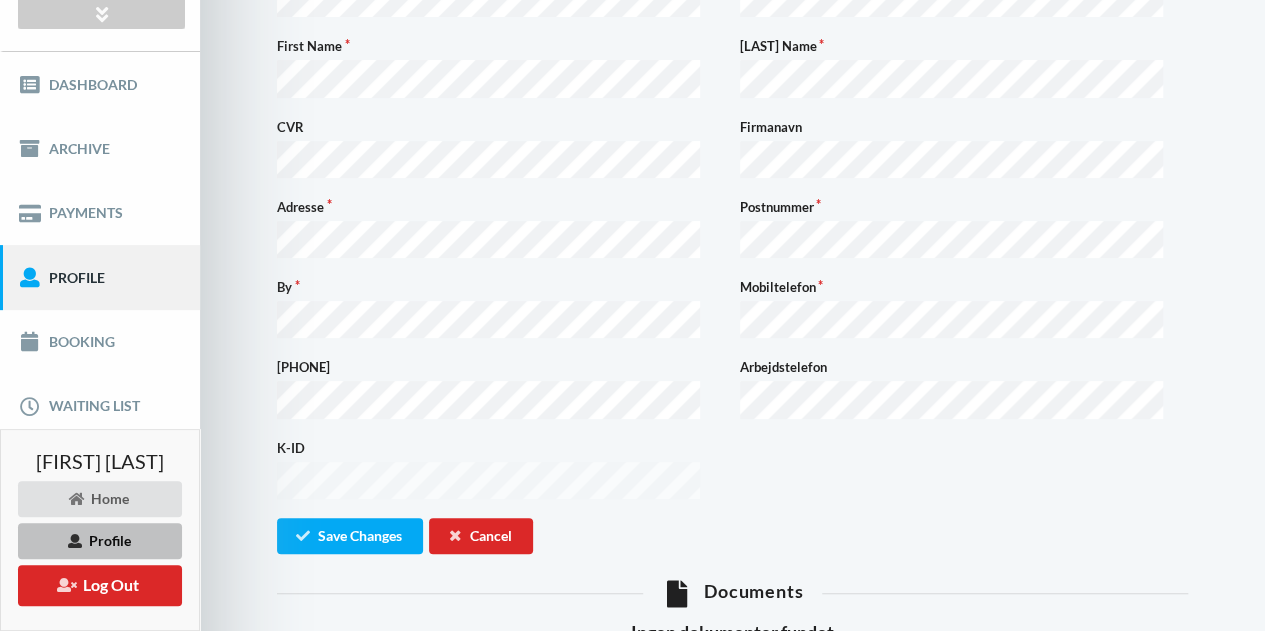 scroll, scrollTop: 218, scrollLeft: 0, axis: vertical 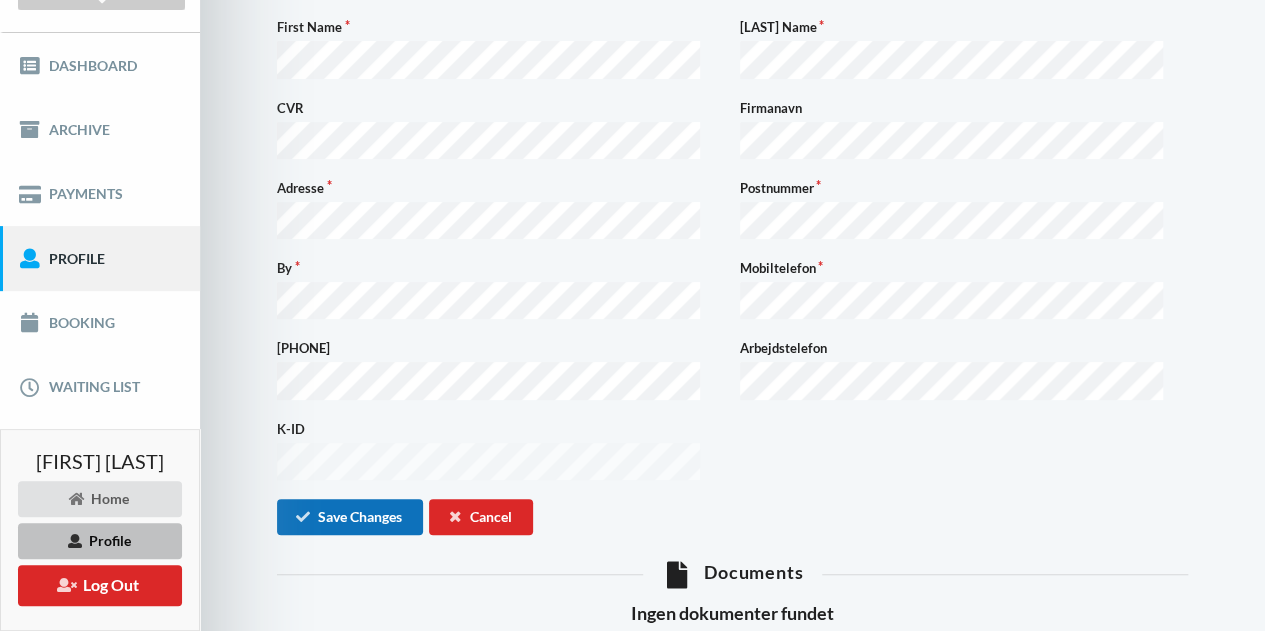 click on "Save Changes" at bounding box center (350, 517) 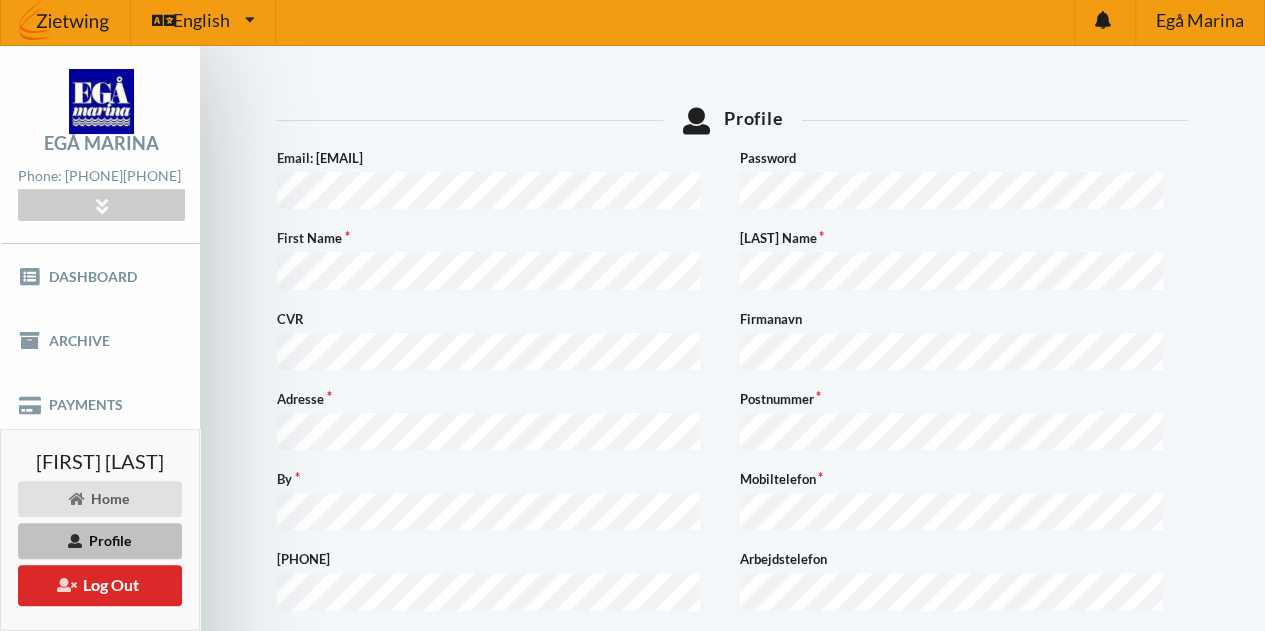 scroll, scrollTop: 0, scrollLeft: 0, axis: both 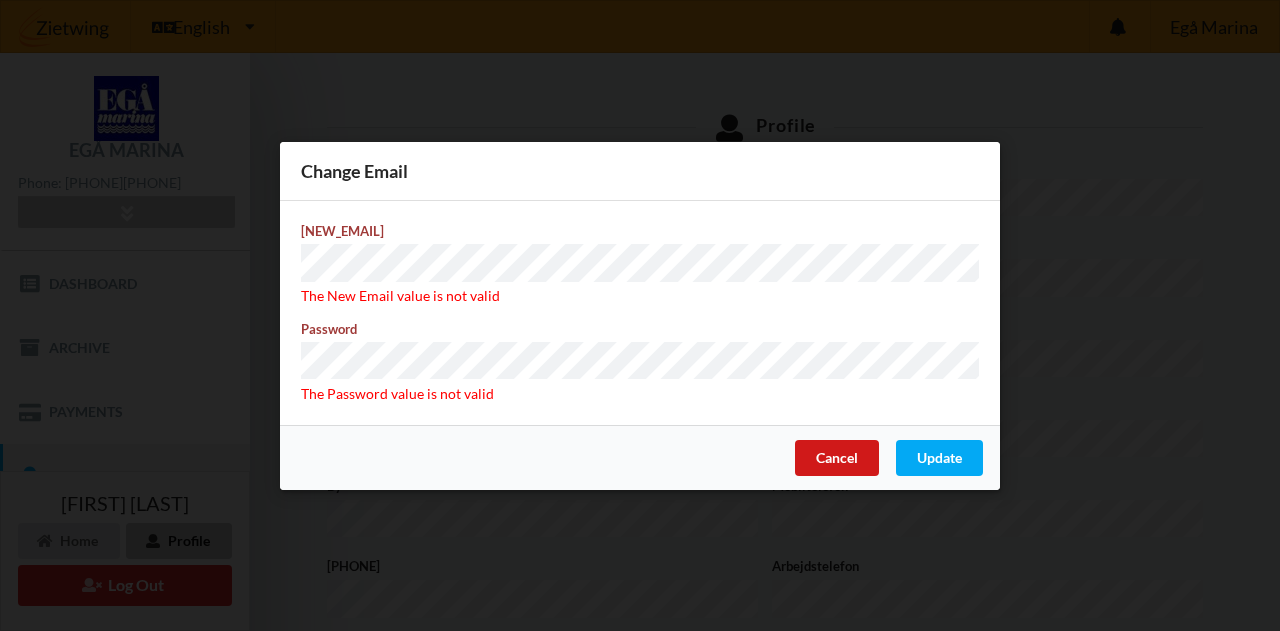 click on "Cancel" at bounding box center (837, 457) 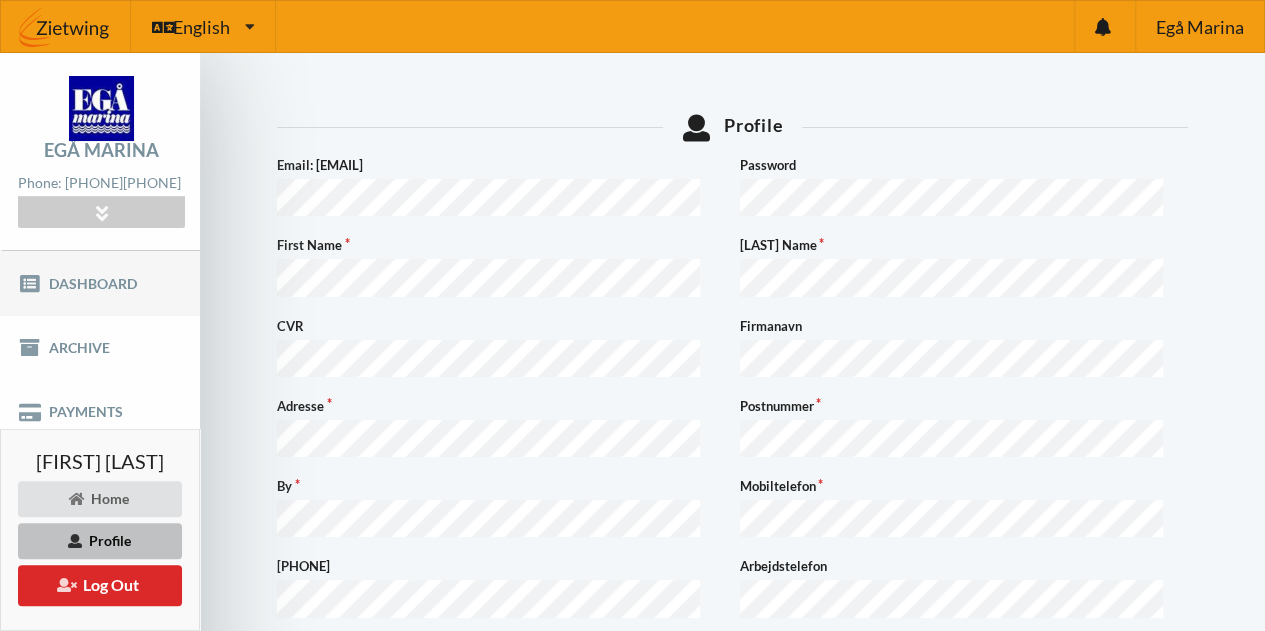click on "Dashboard" at bounding box center [100, 283] 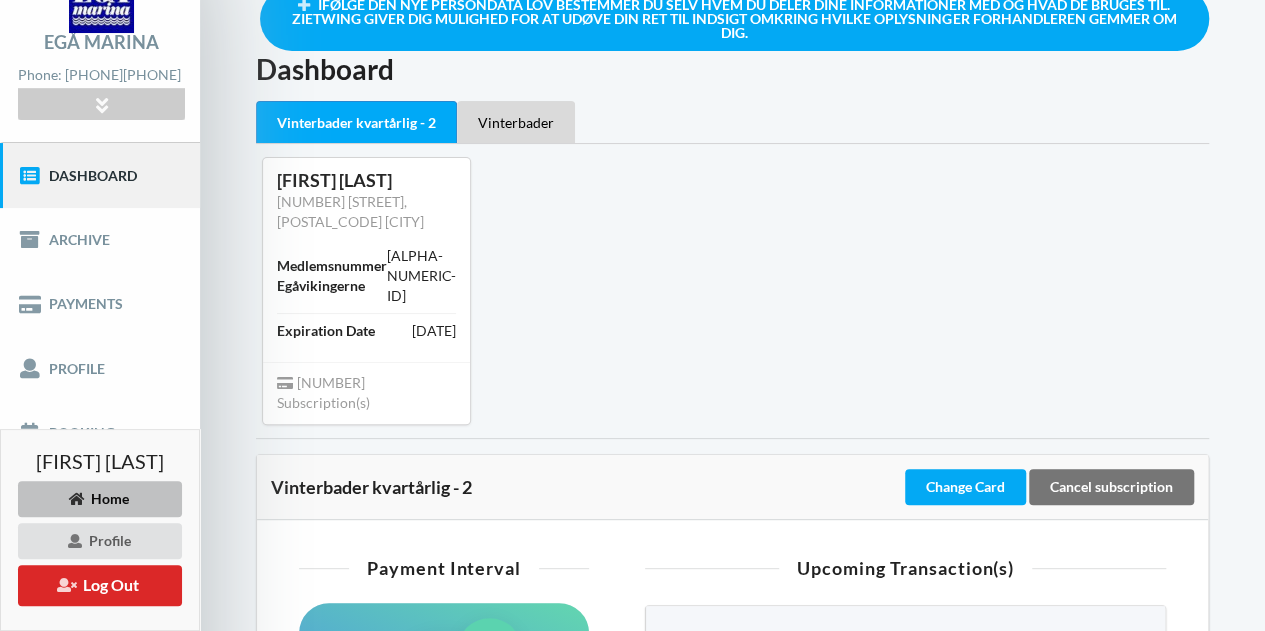 scroll, scrollTop: 0, scrollLeft: 0, axis: both 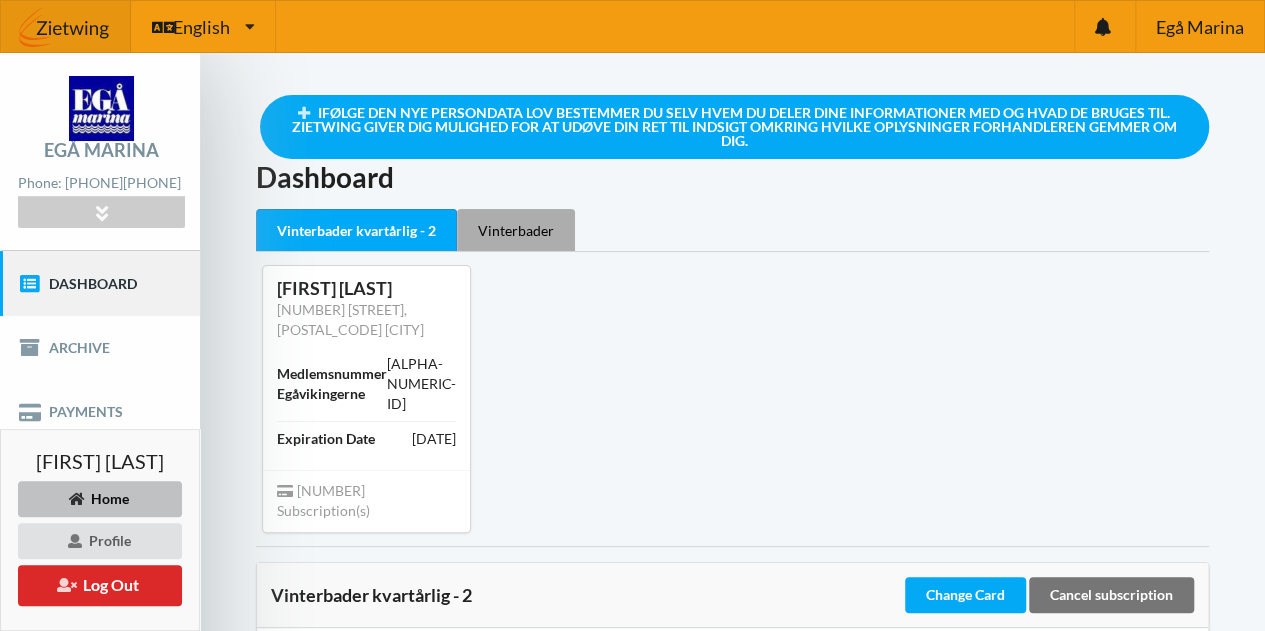 click on "Vinterbader" at bounding box center (516, 230) 